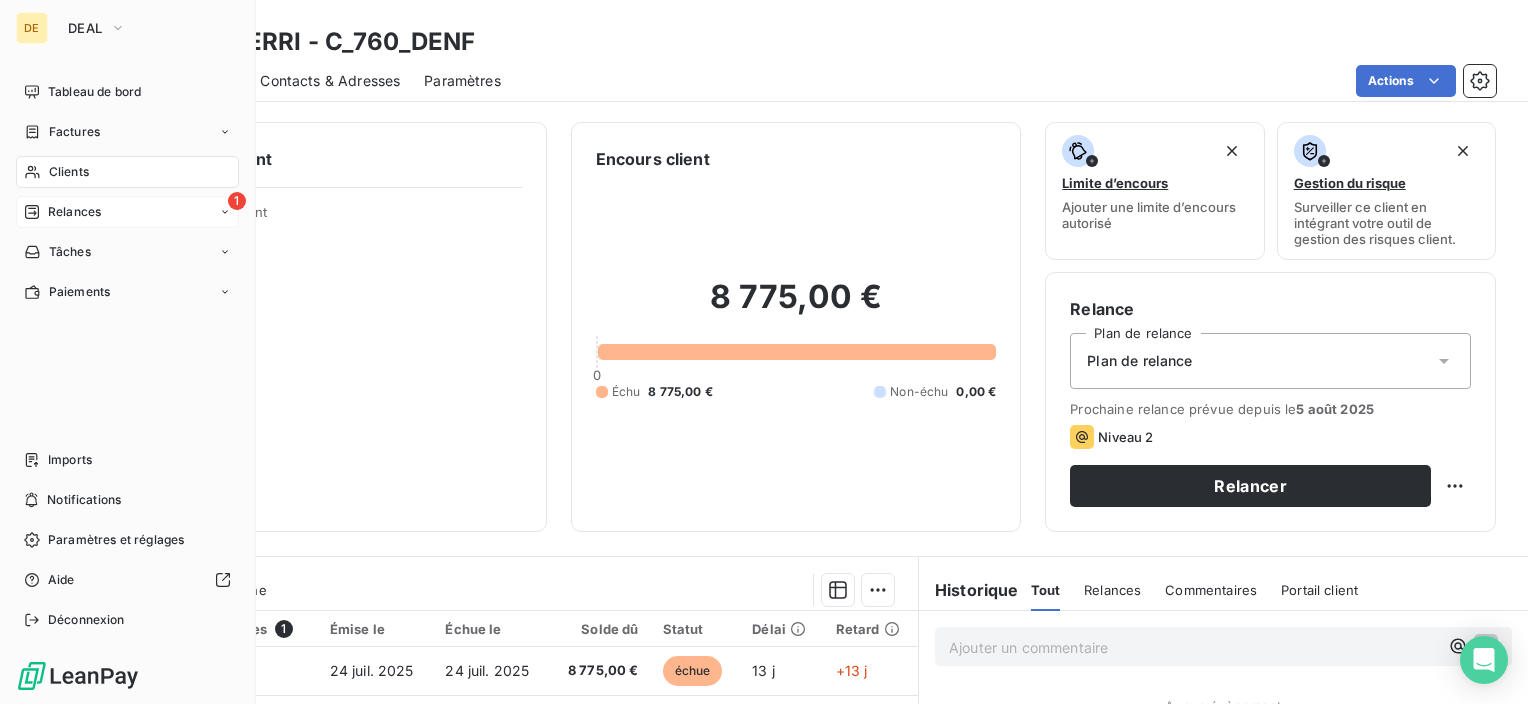 scroll, scrollTop: 0, scrollLeft: 0, axis: both 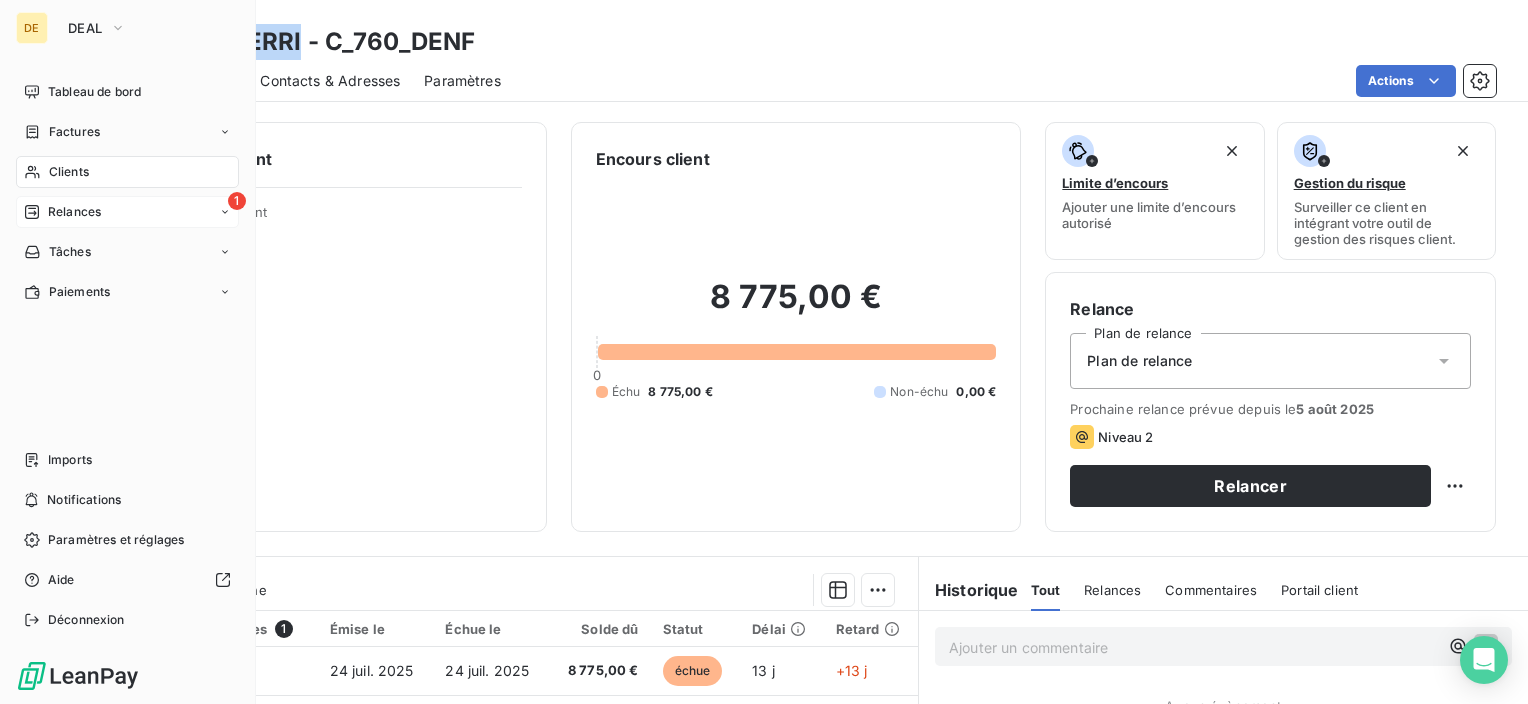click on "DEAL" at bounding box center (147, 28) 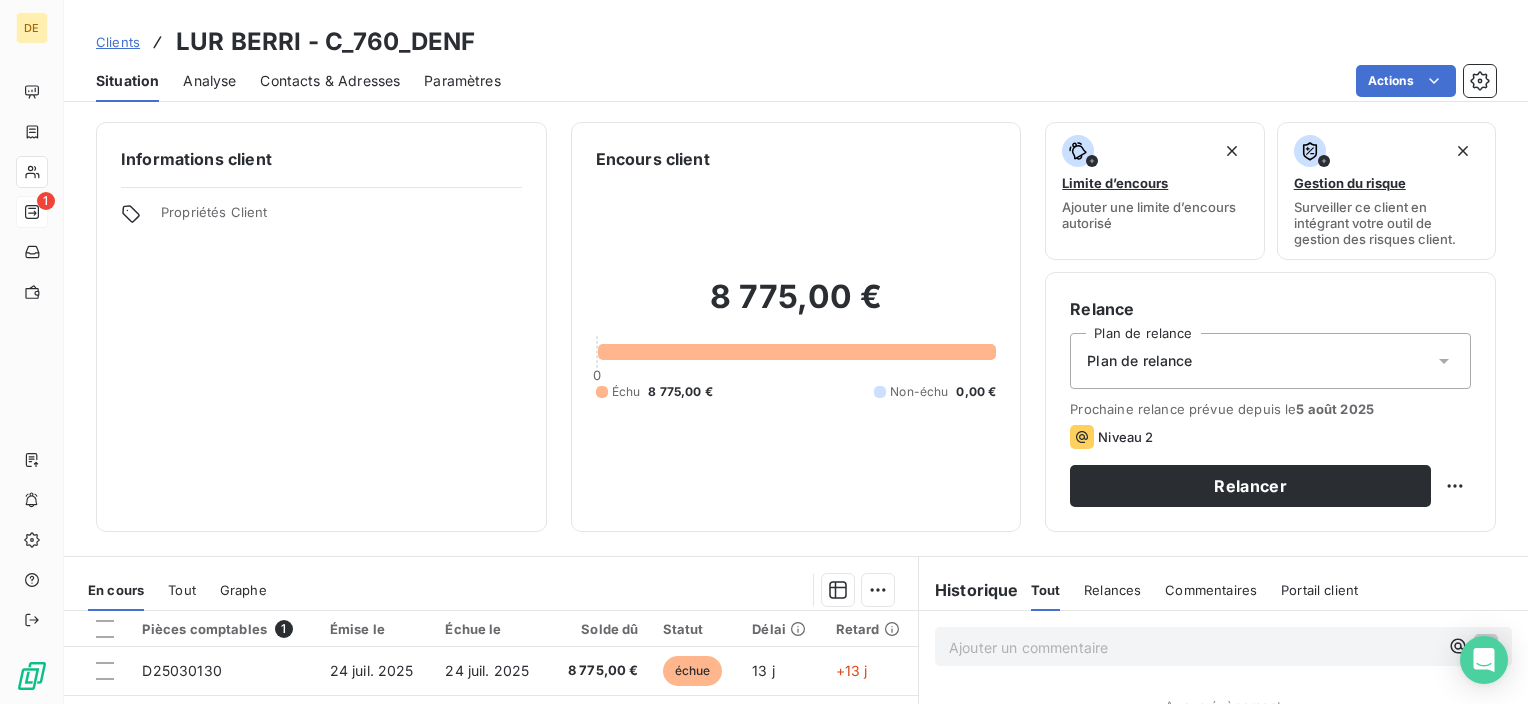 click on "Contacts & Adresses" at bounding box center [330, 81] 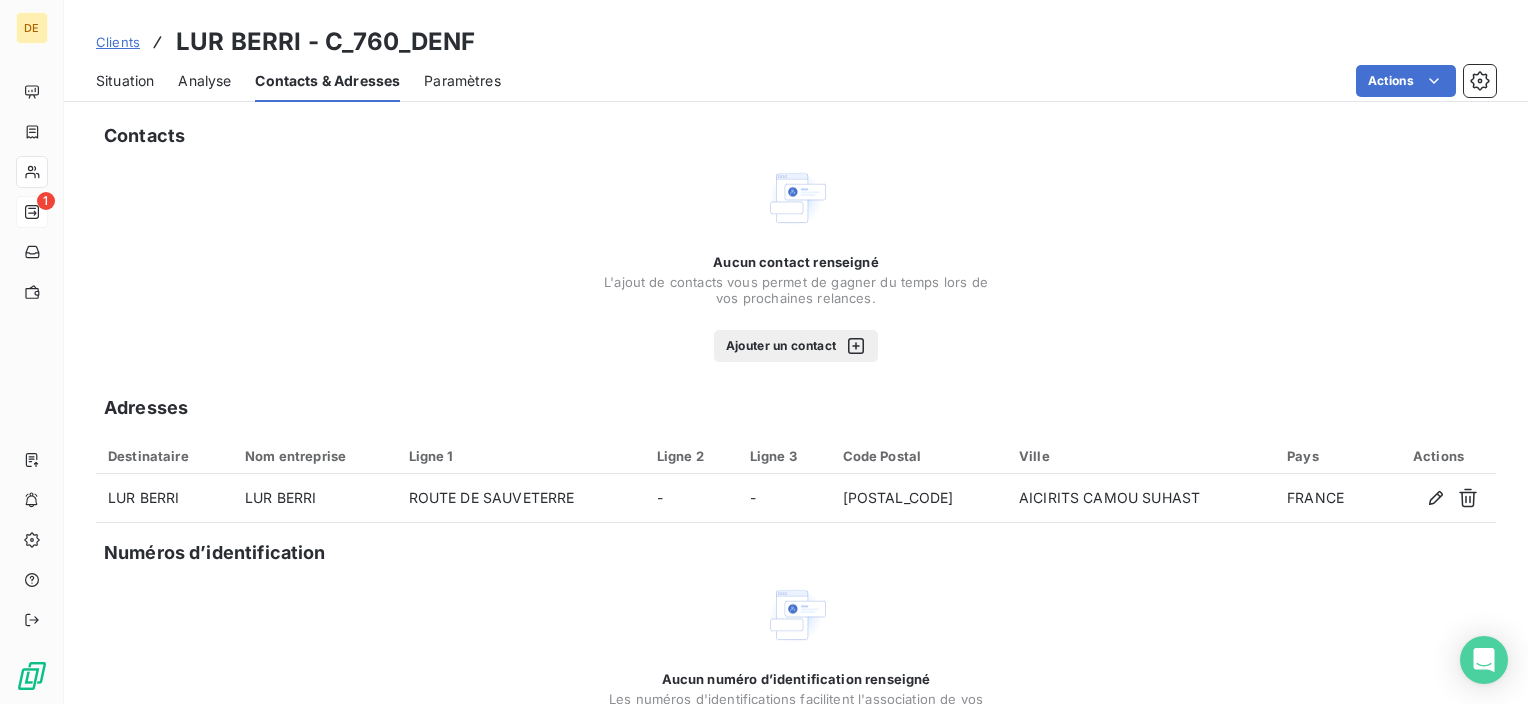 click on "L'ajout de contacts vous permet de gagner du temps lors de vos prochaines relances." at bounding box center [796, 290] 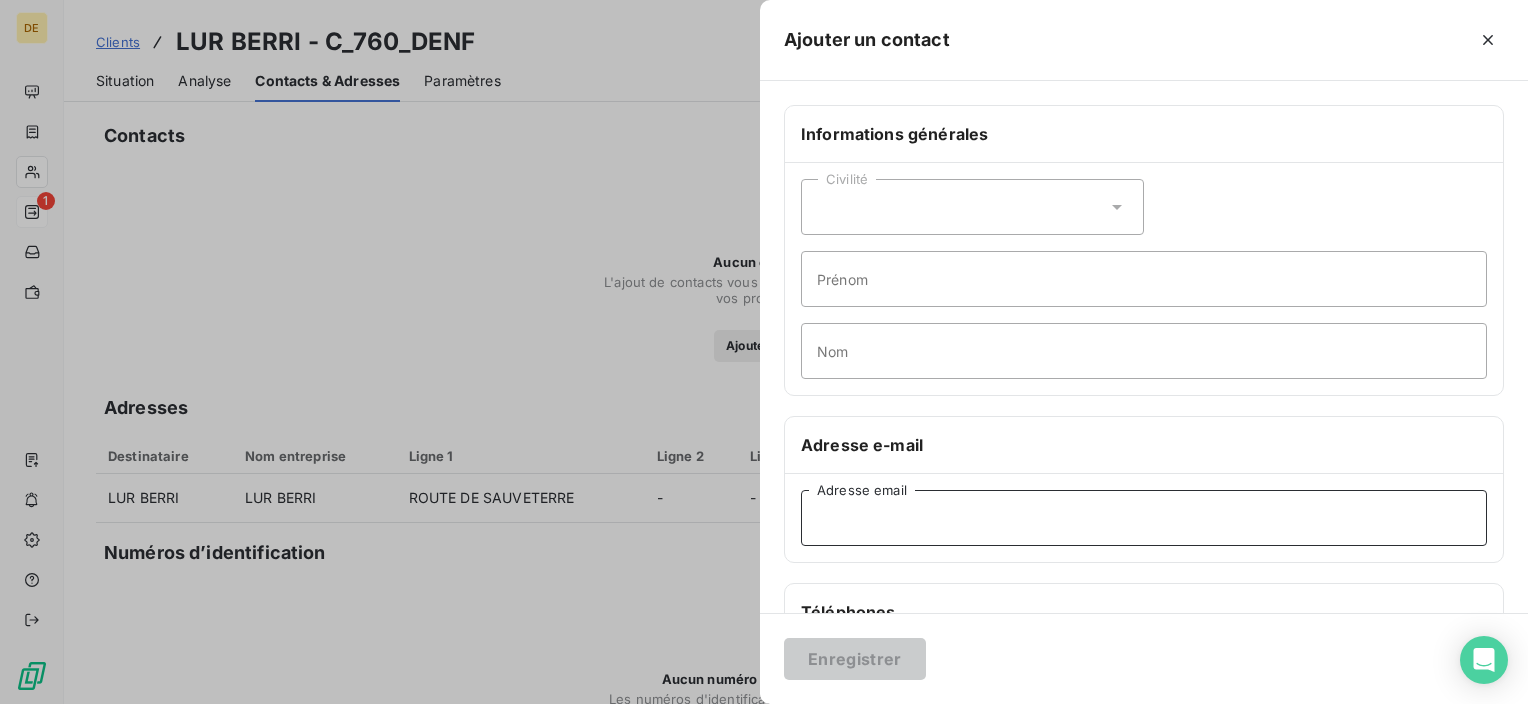 click on "Adresse email" at bounding box center [1144, 518] 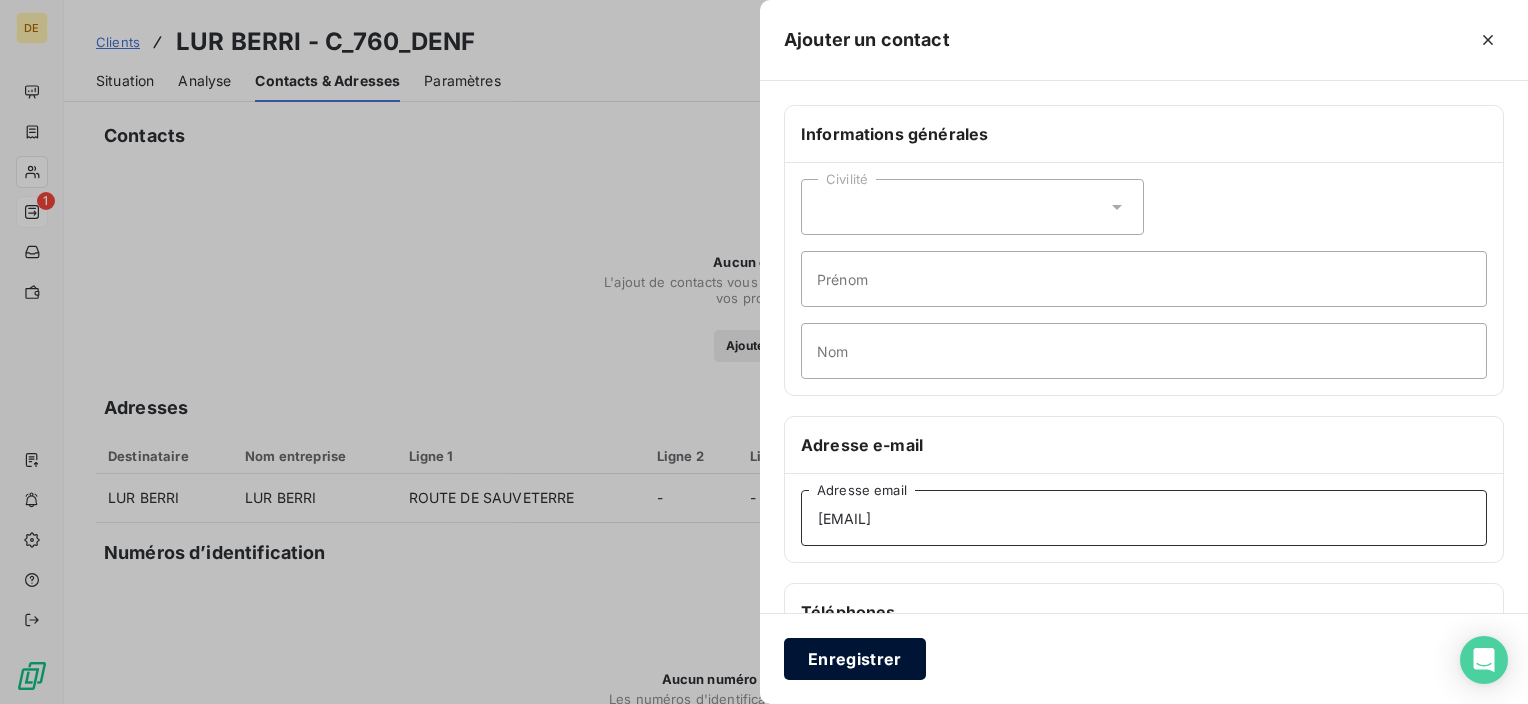 type on "l.durou@lurberri.fr" 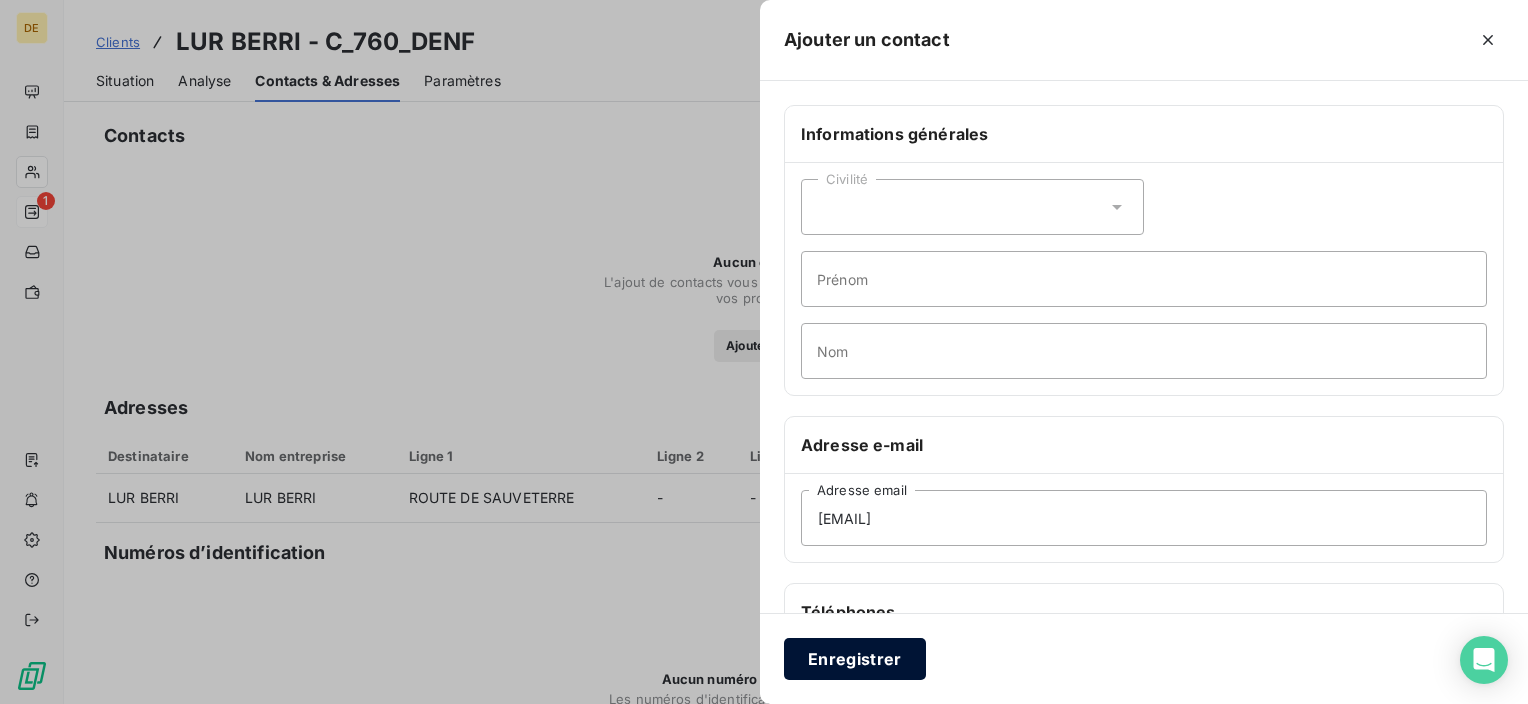 click on "Enregistrer" at bounding box center (855, 659) 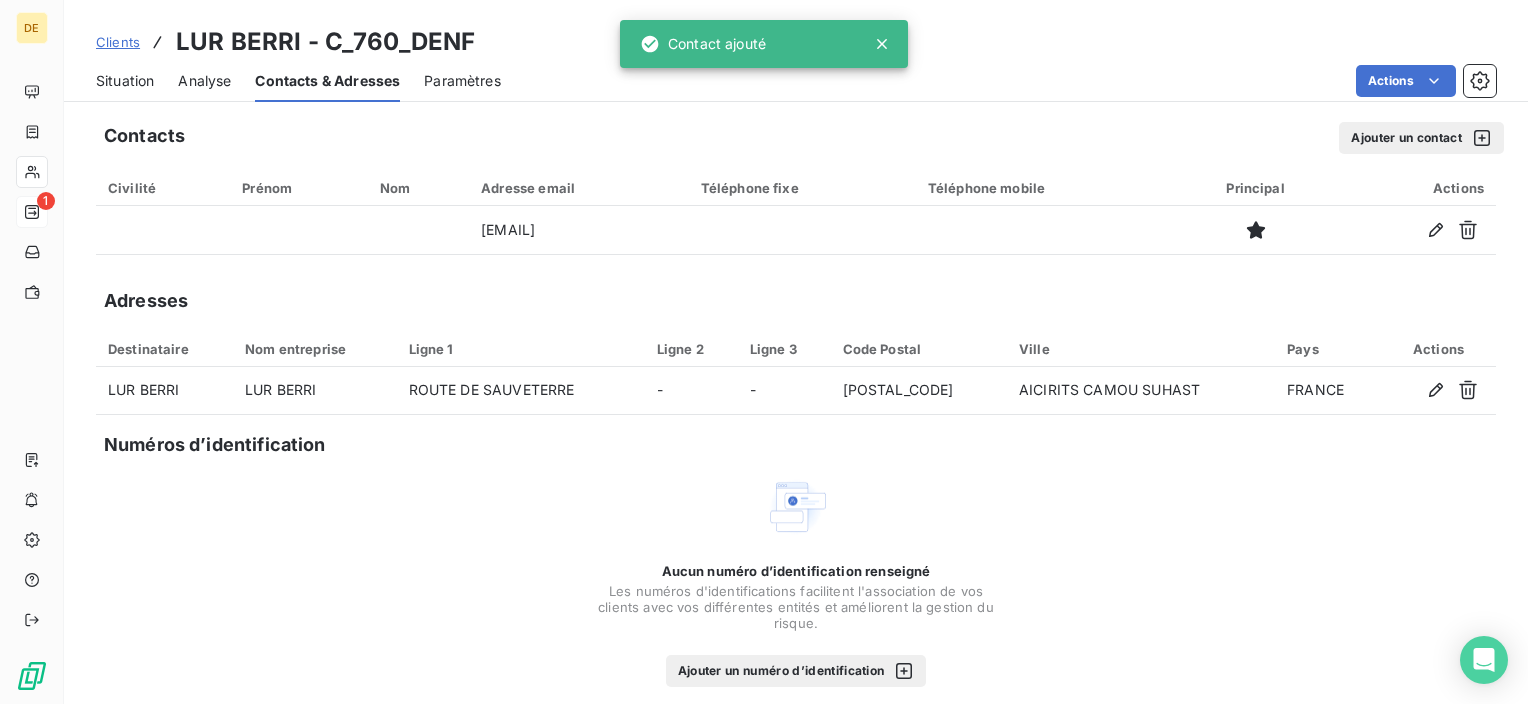 click on "Situation" at bounding box center (125, 81) 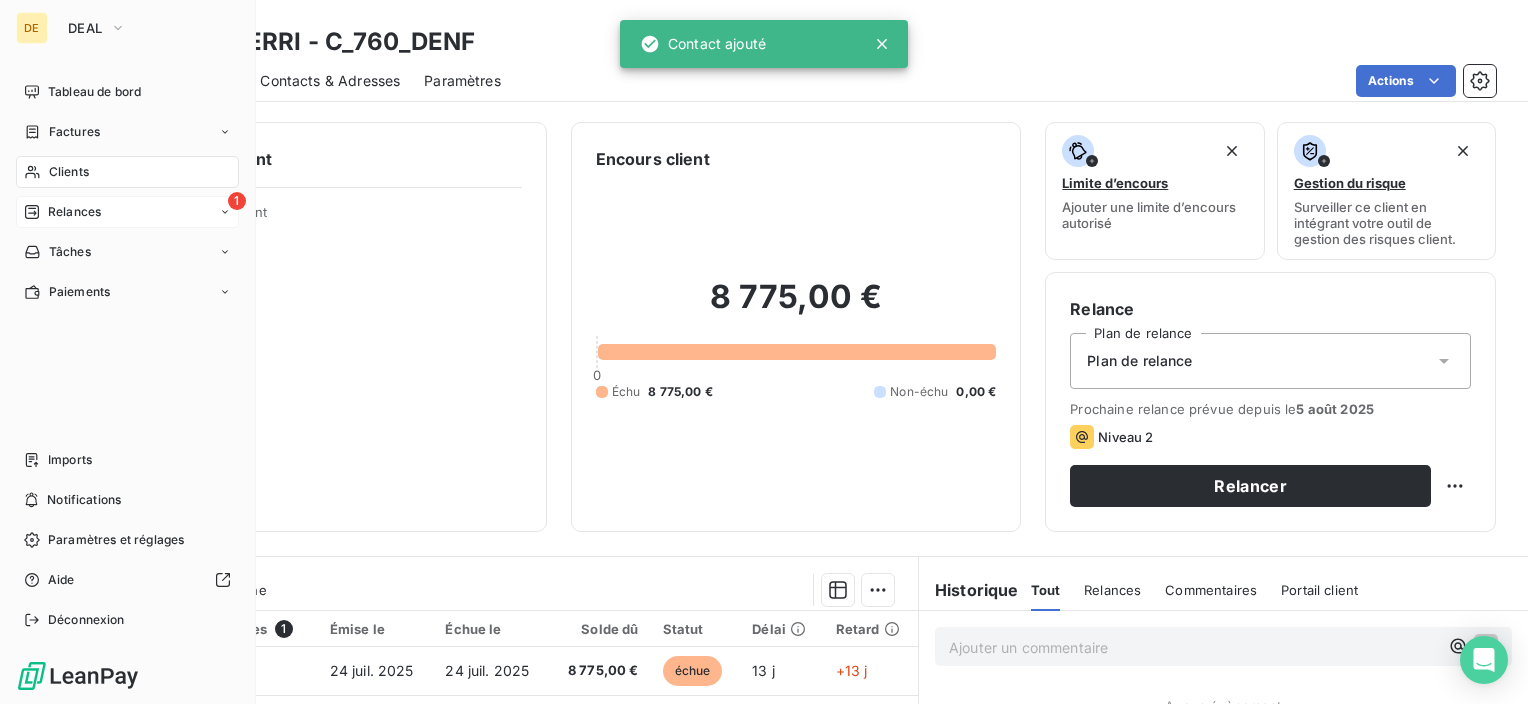 drag, startPoint x: 96, startPoint y: 220, endPoint x: 132, endPoint y: 226, distance: 36.496574 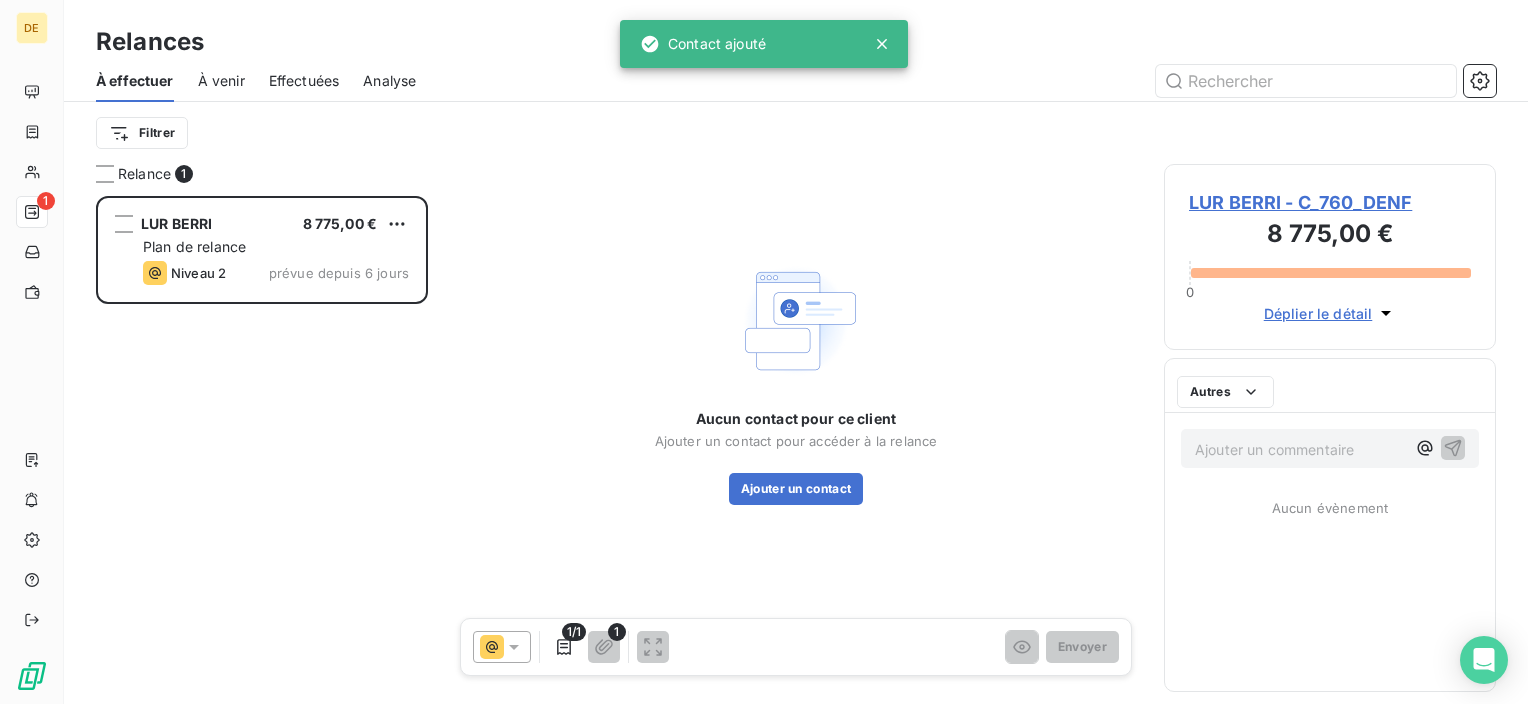 scroll, scrollTop: 16, scrollLeft: 16, axis: both 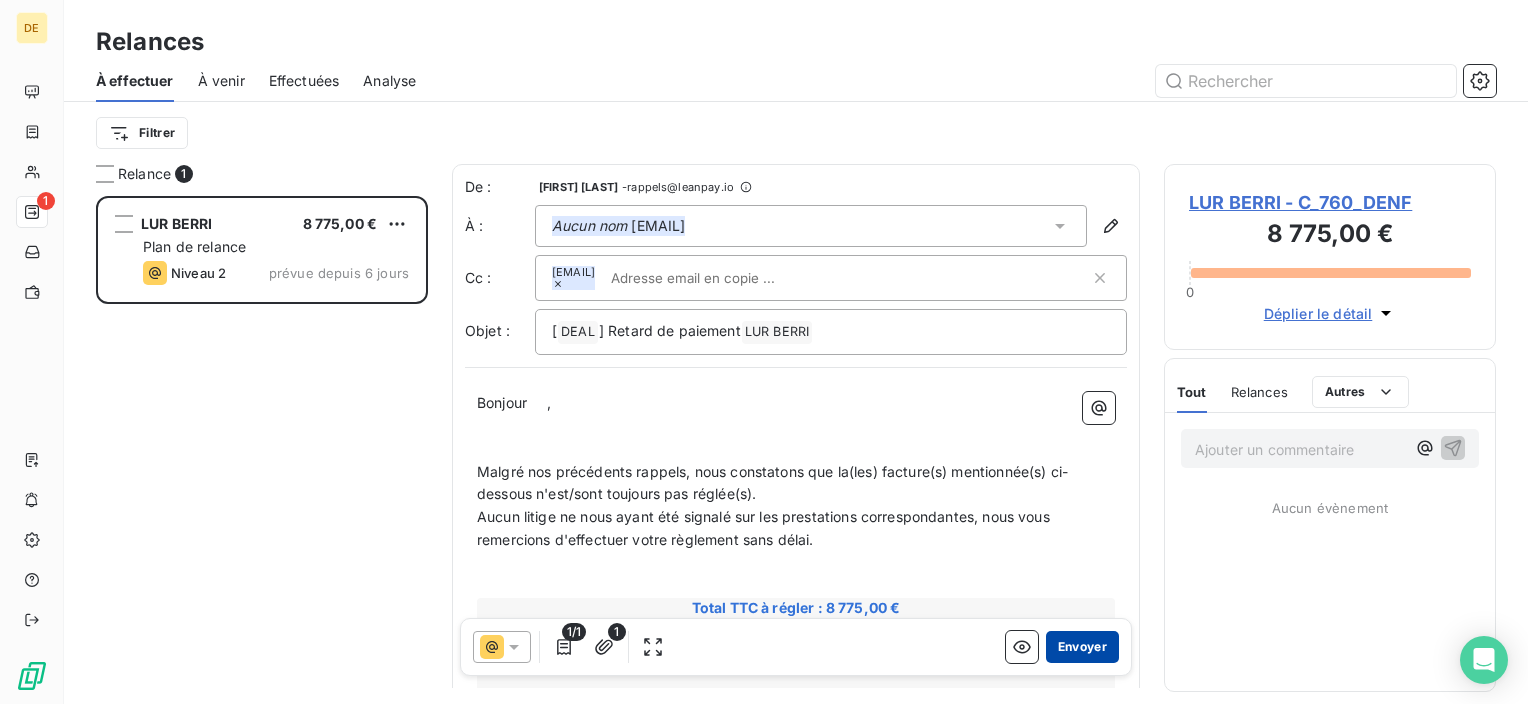 click on "Envoyer" at bounding box center [1082, 647] 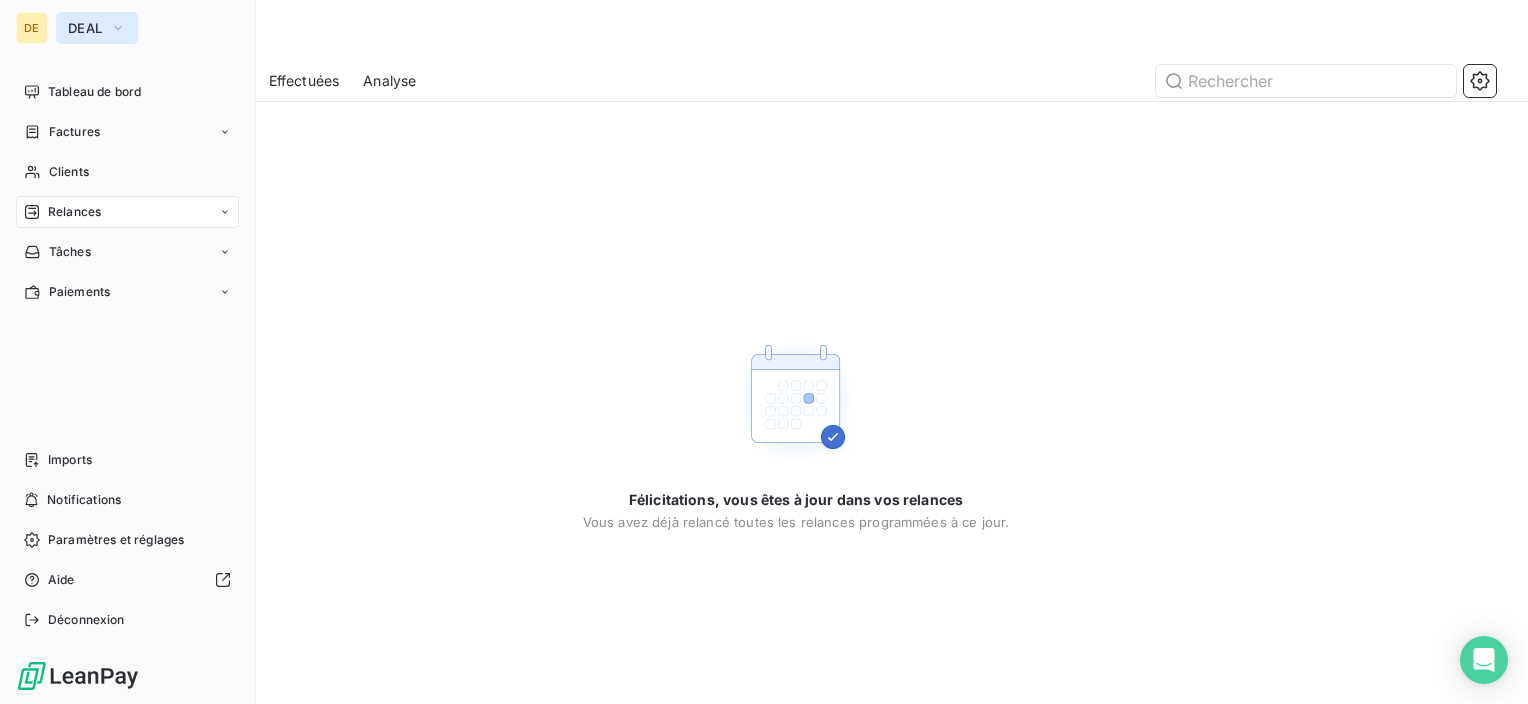 click on "DEAL" at bounding box center [85, 28] 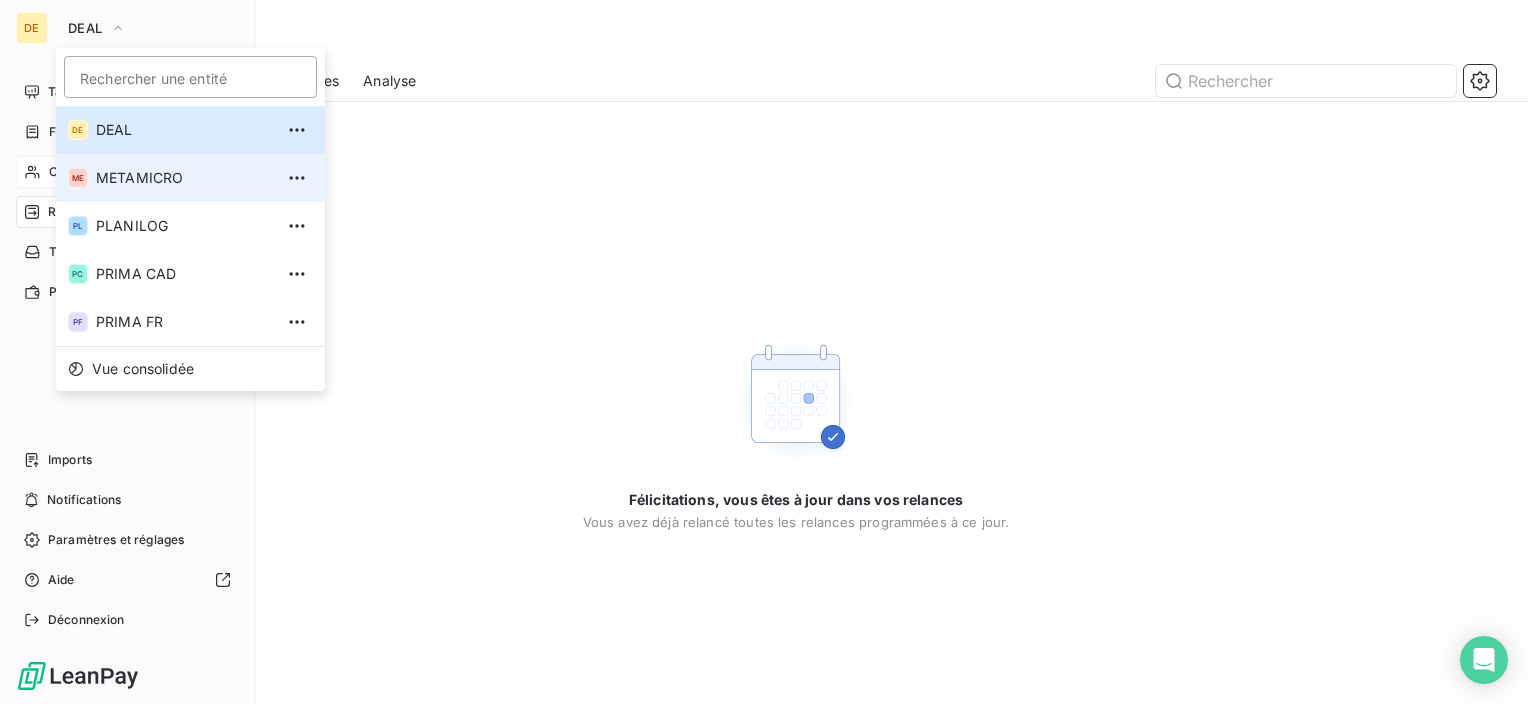 click on "[COMPANY_NAME]" at bounding box center [184, 178] 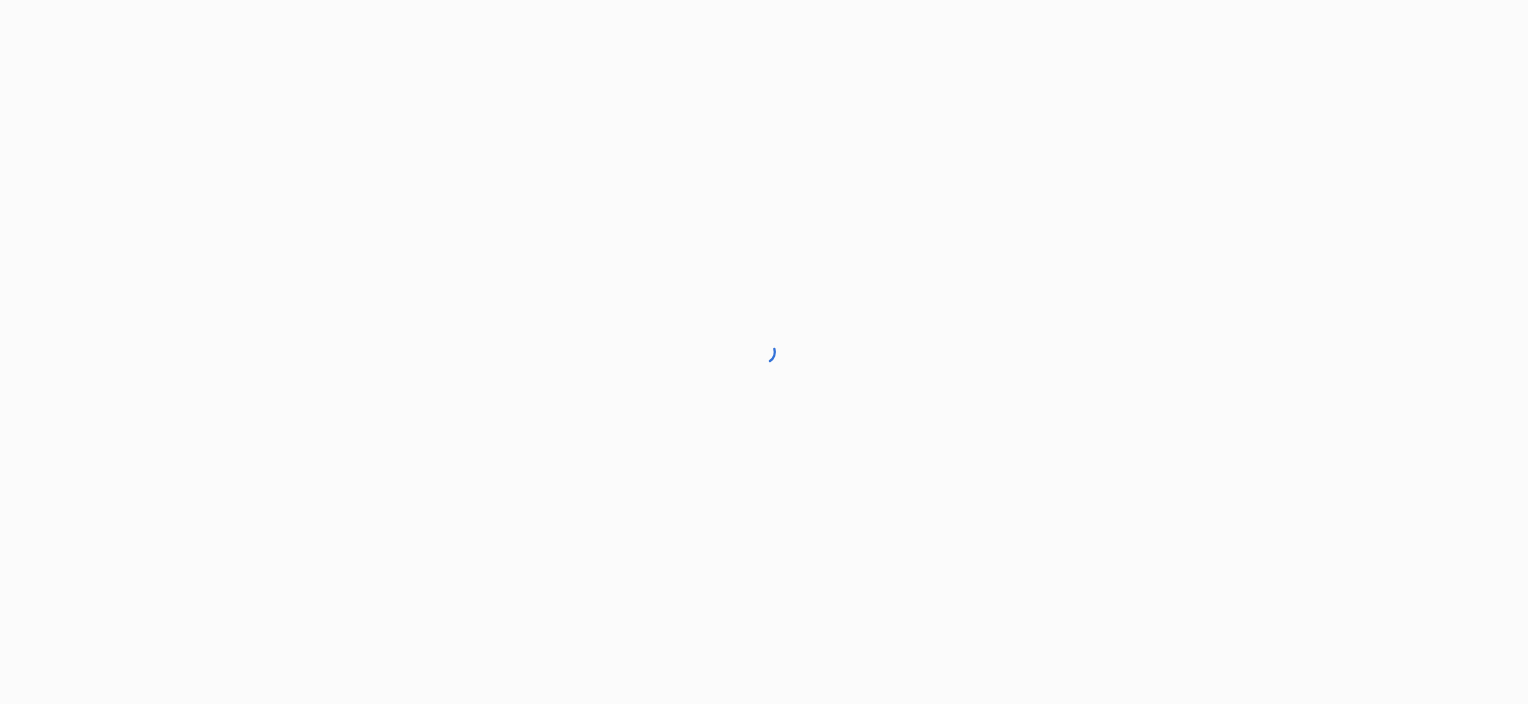 scroll, scrollTop: 0, scrollLeft: 0, axis: both 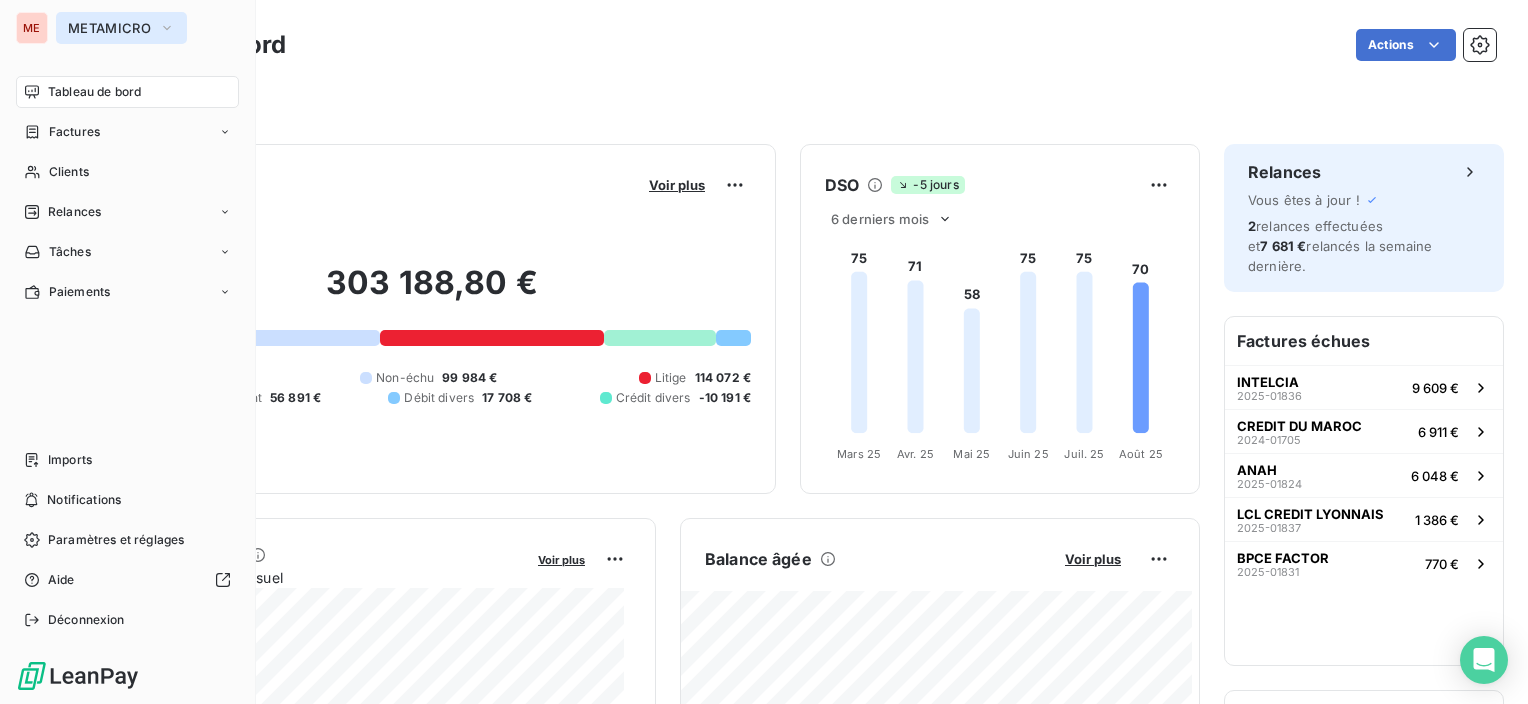 click on "METAMICRO" at bounding box center (109, 28) 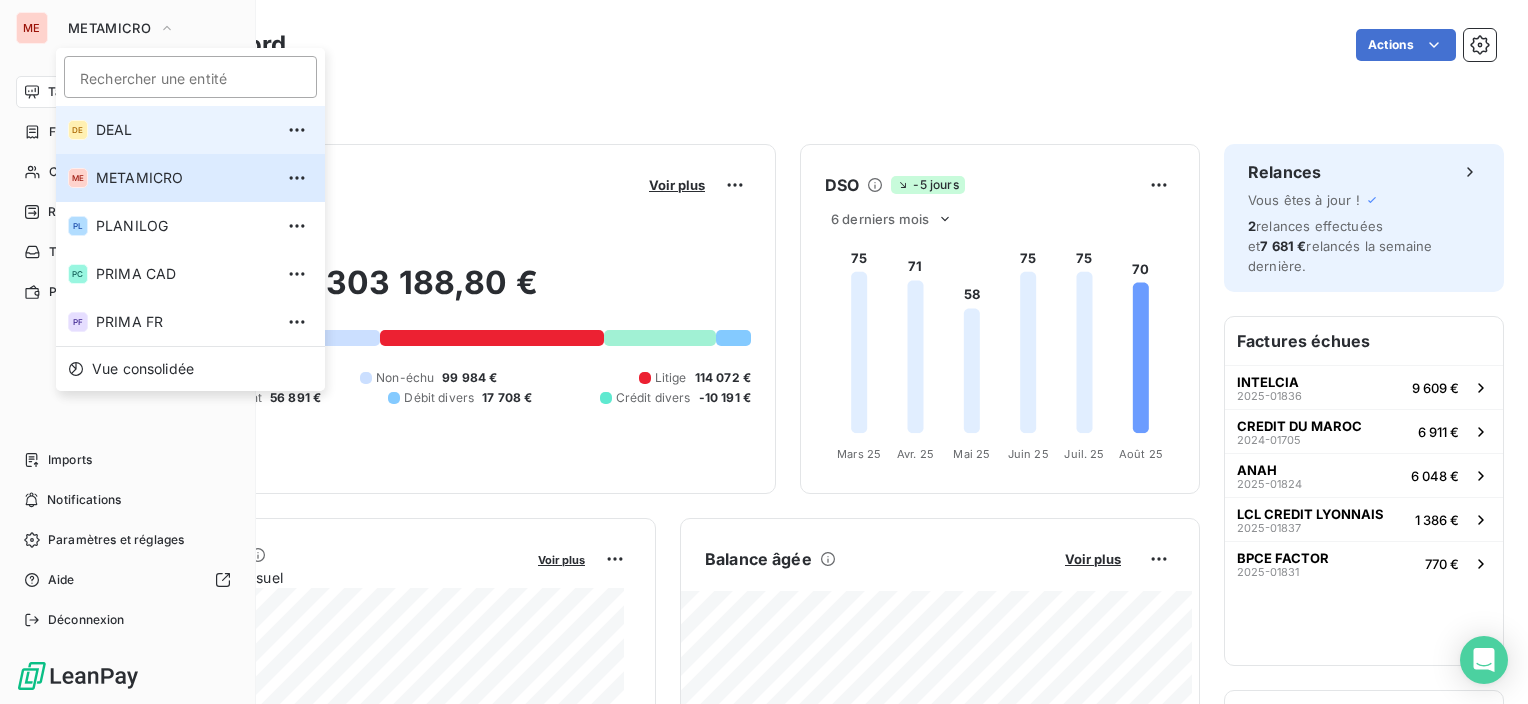 click on "DEAL" at bounding box center (184, 130) 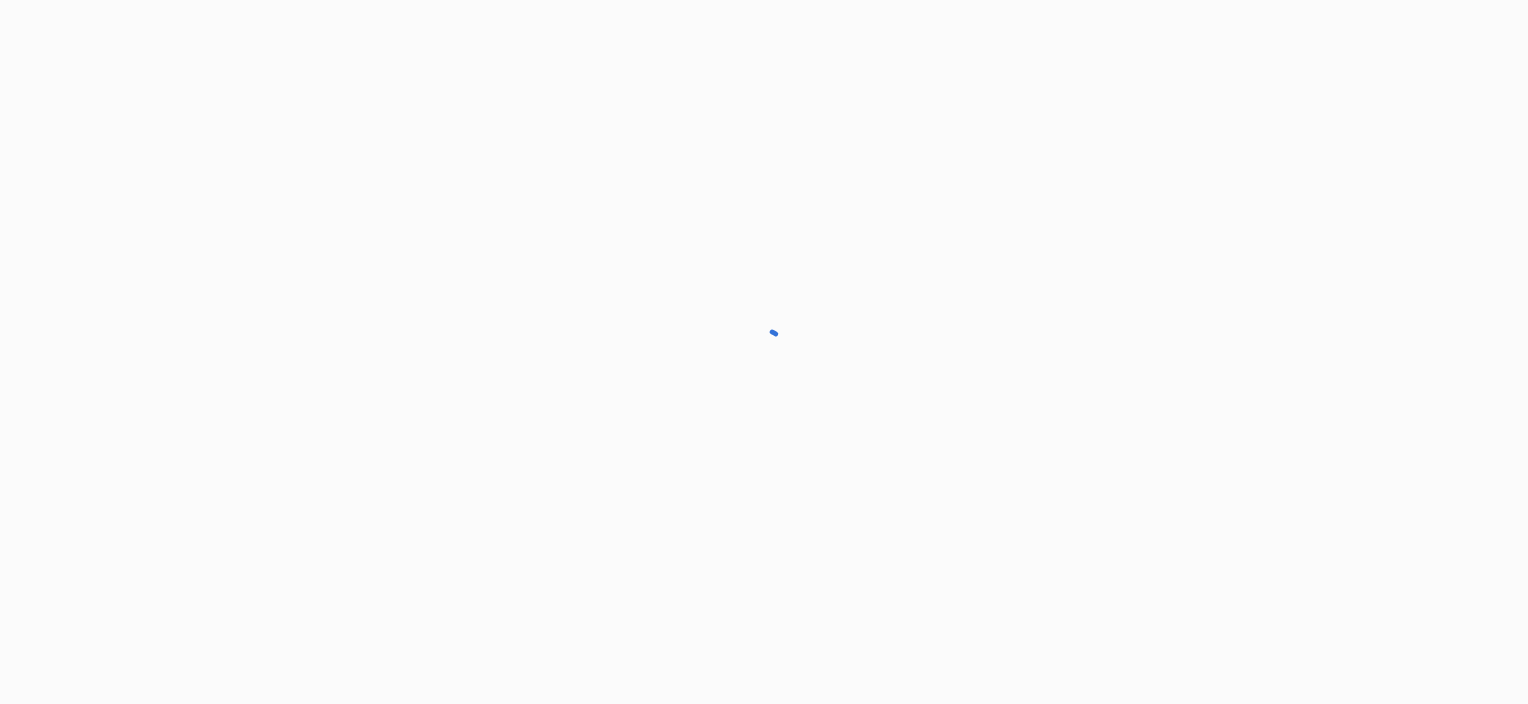 scroll, scrollTop: 0, scrollLeft: 0, axis: both 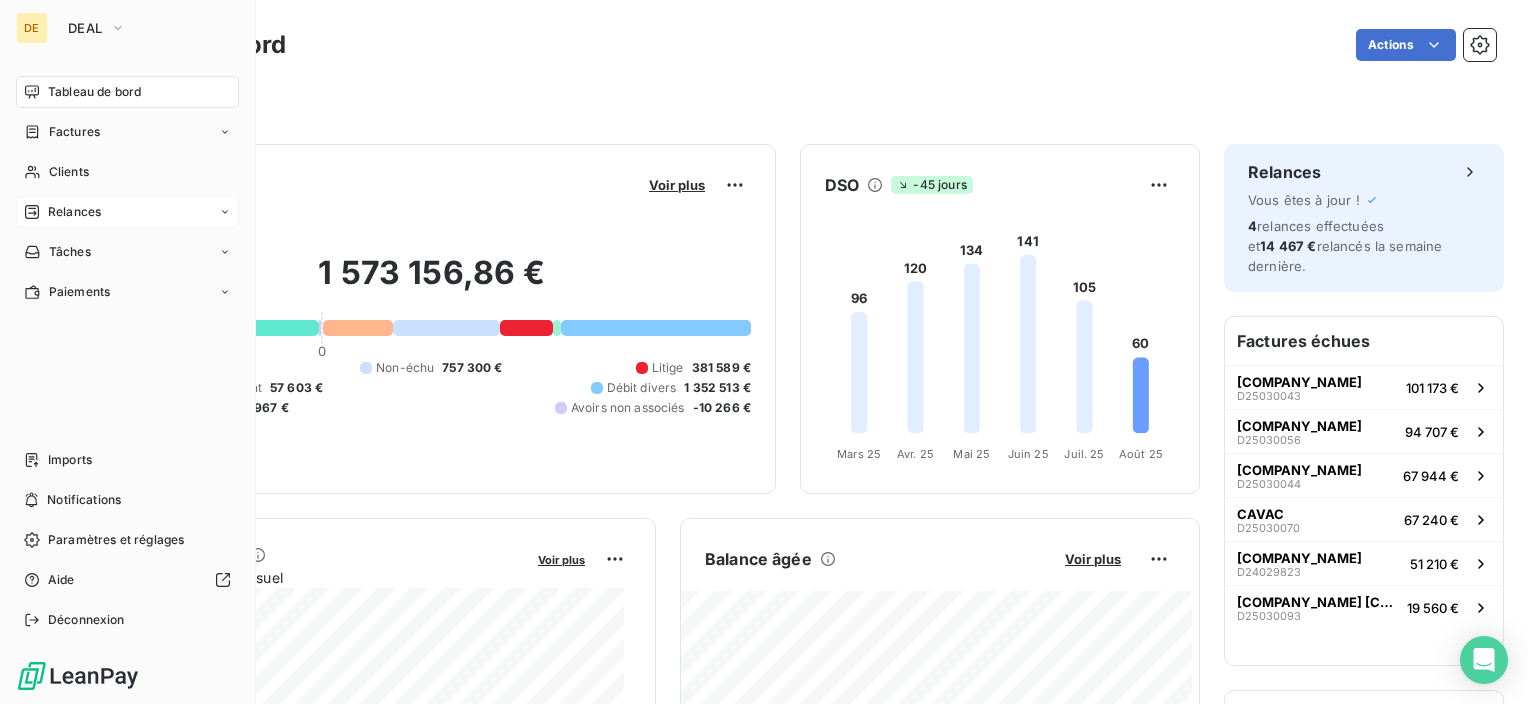 click on "Relances" at bounding box center [74, 212] 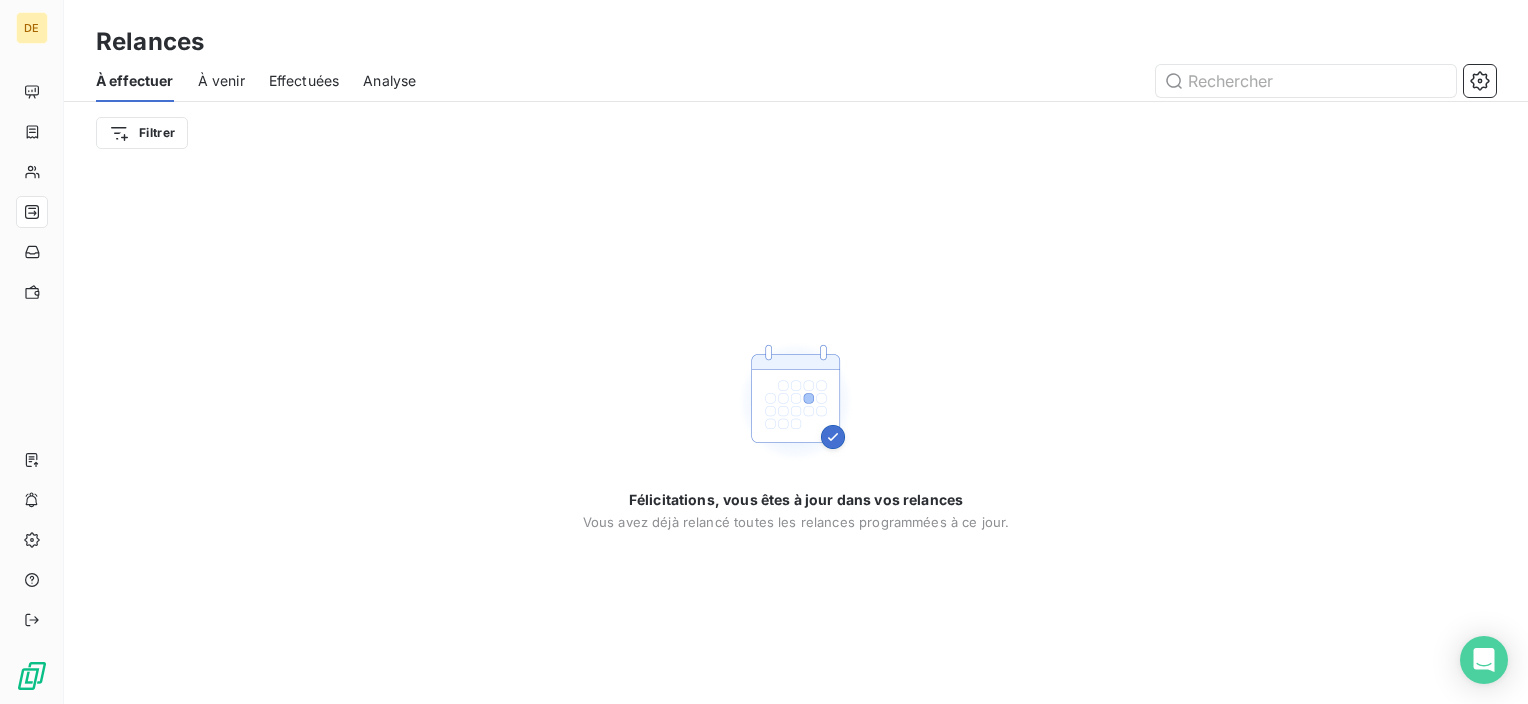 click on "À effectuer À venir Effectuées Analyse" at bounding box center (796, 81) 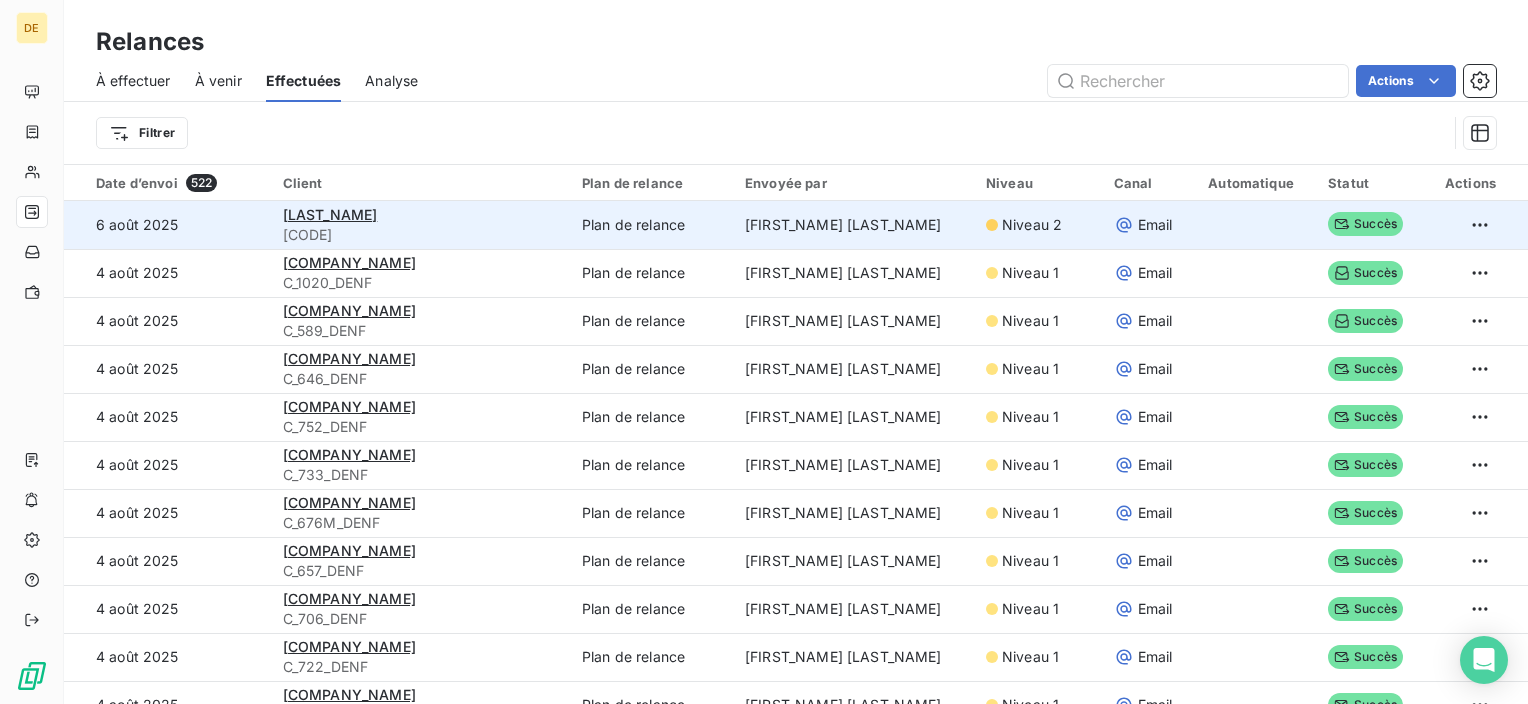 click on "[CODE]" at bounding box center [420, 235] 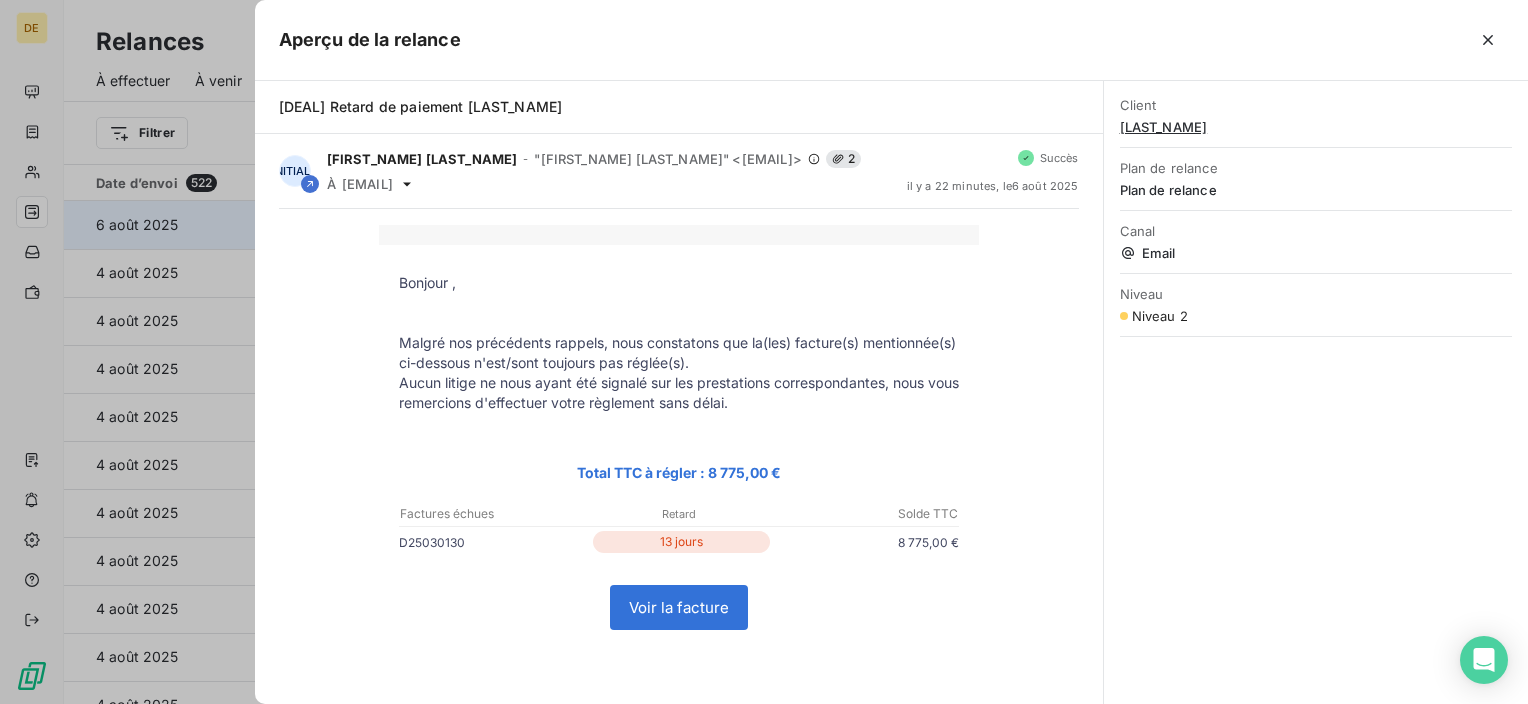 click at bounding box center (764, 352) 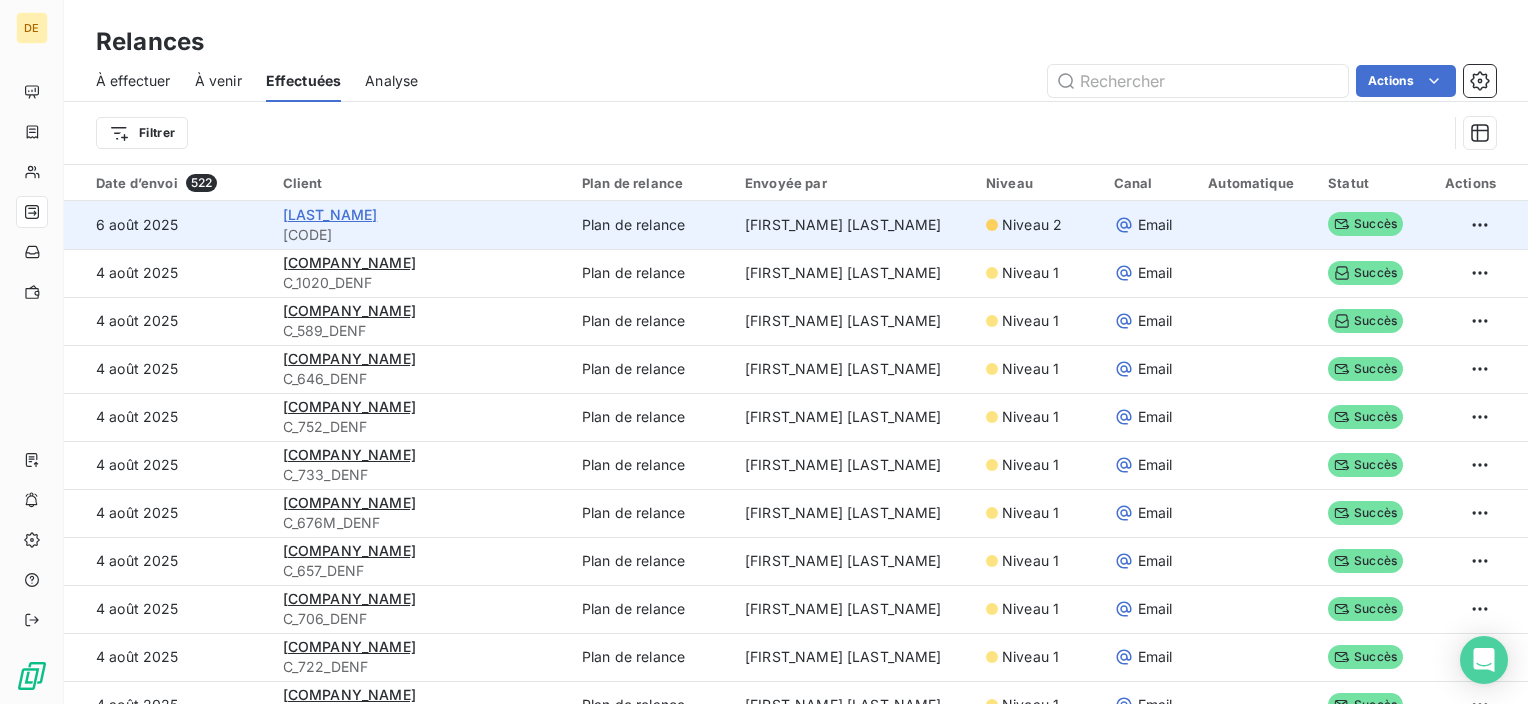 click on "[LAST_NAME]" at bounding box center (330, 214) 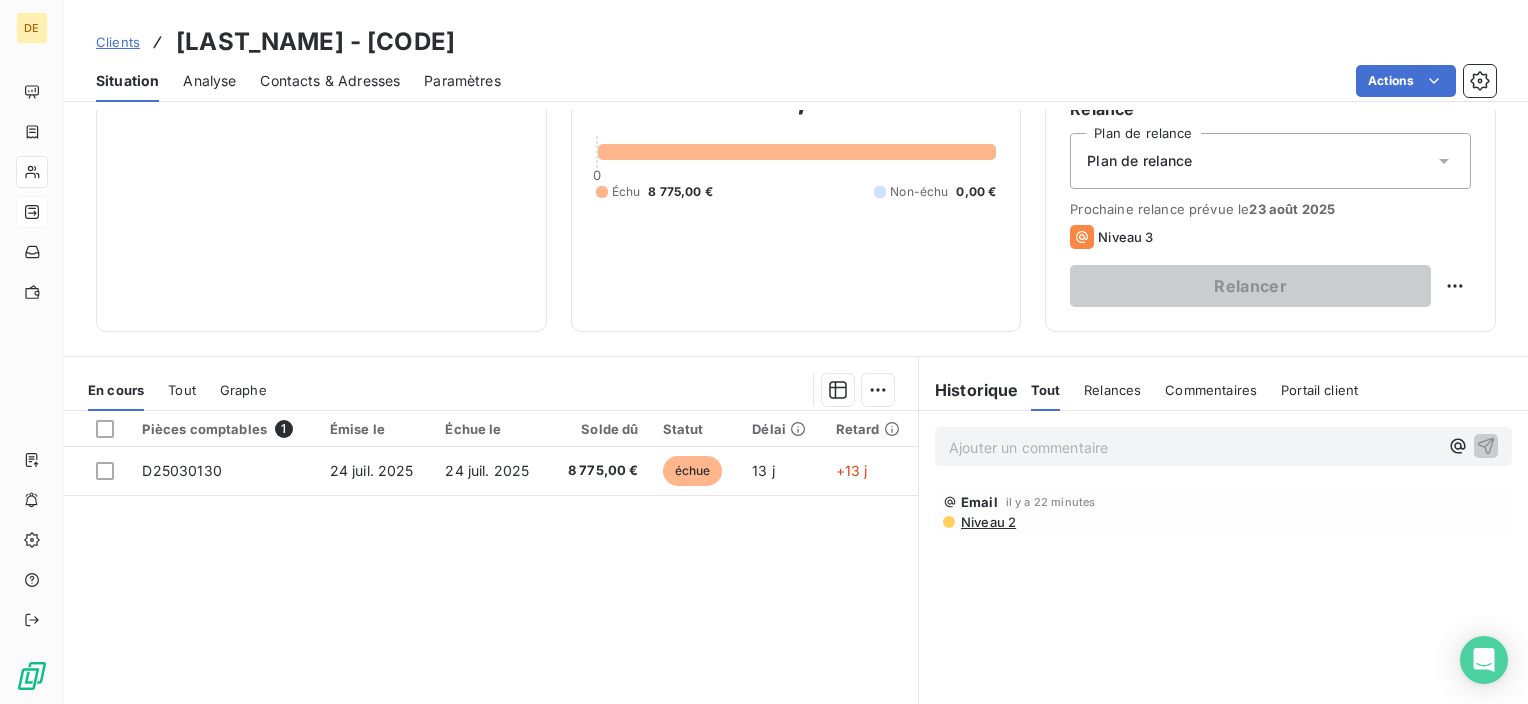 scroll, scrollTop: 100, scrollLeft: 0, axis: vertical 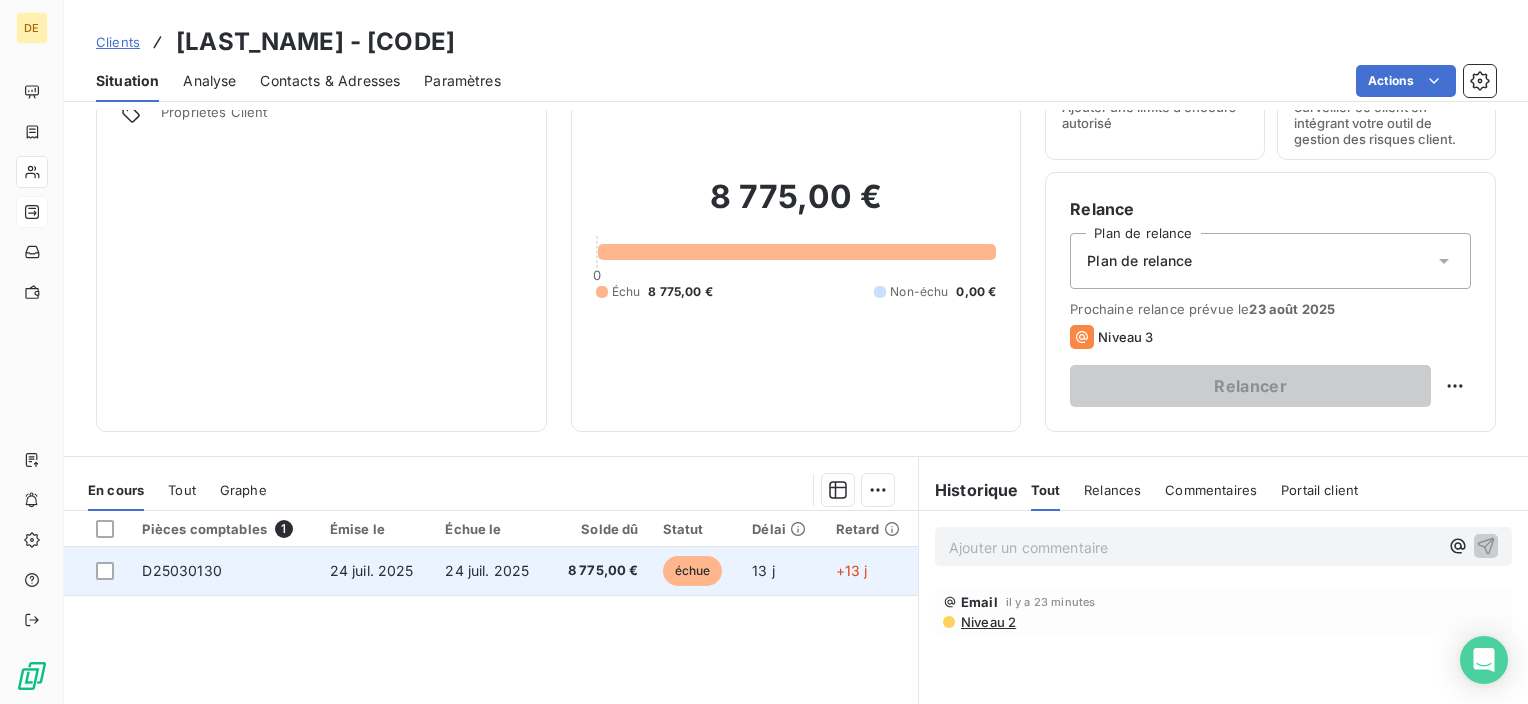 click on "échue" at bounding box center (693, 571) 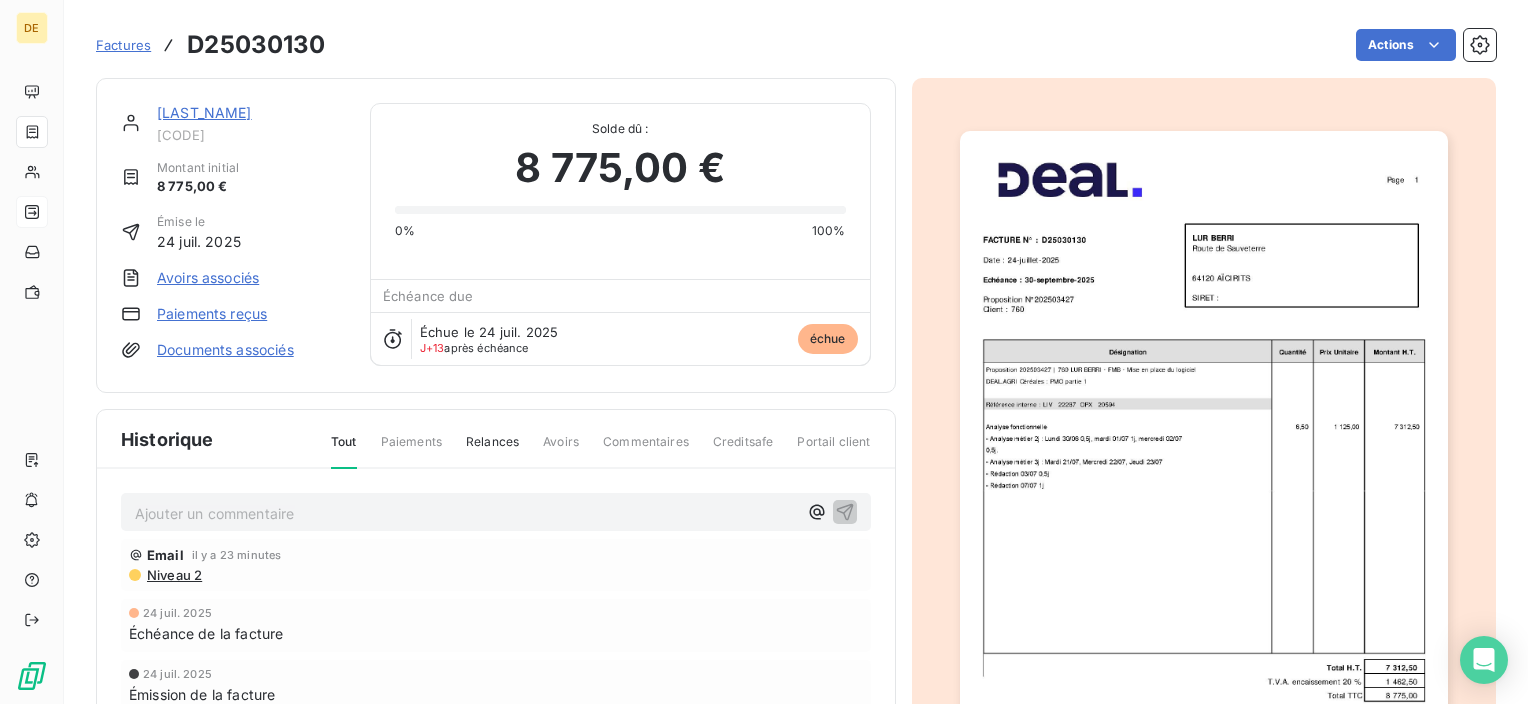 click at bounding box center [1204, 476] 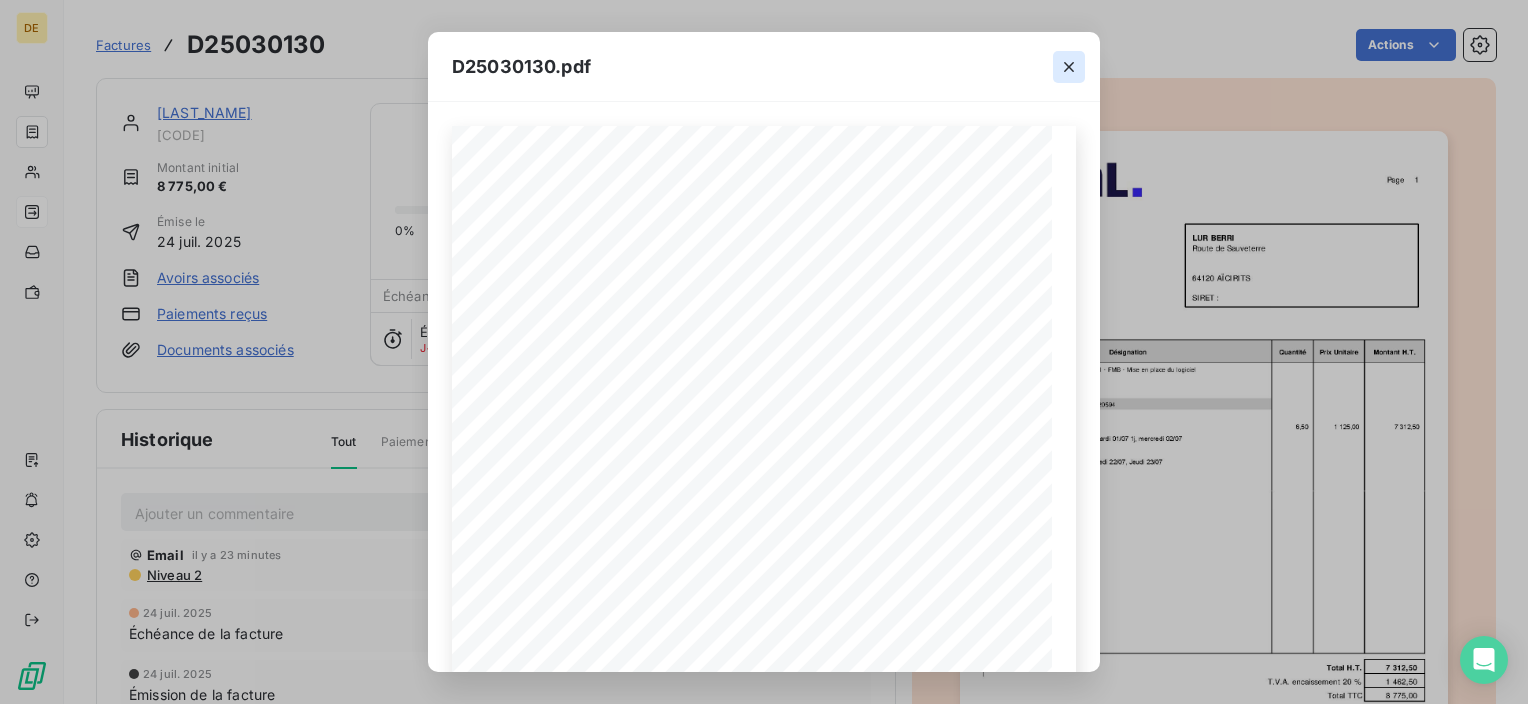drag, startPoint x: 1068, startPoint y: 70, endPoint x: 1059, endPoint y: 76, distance: 10.816654 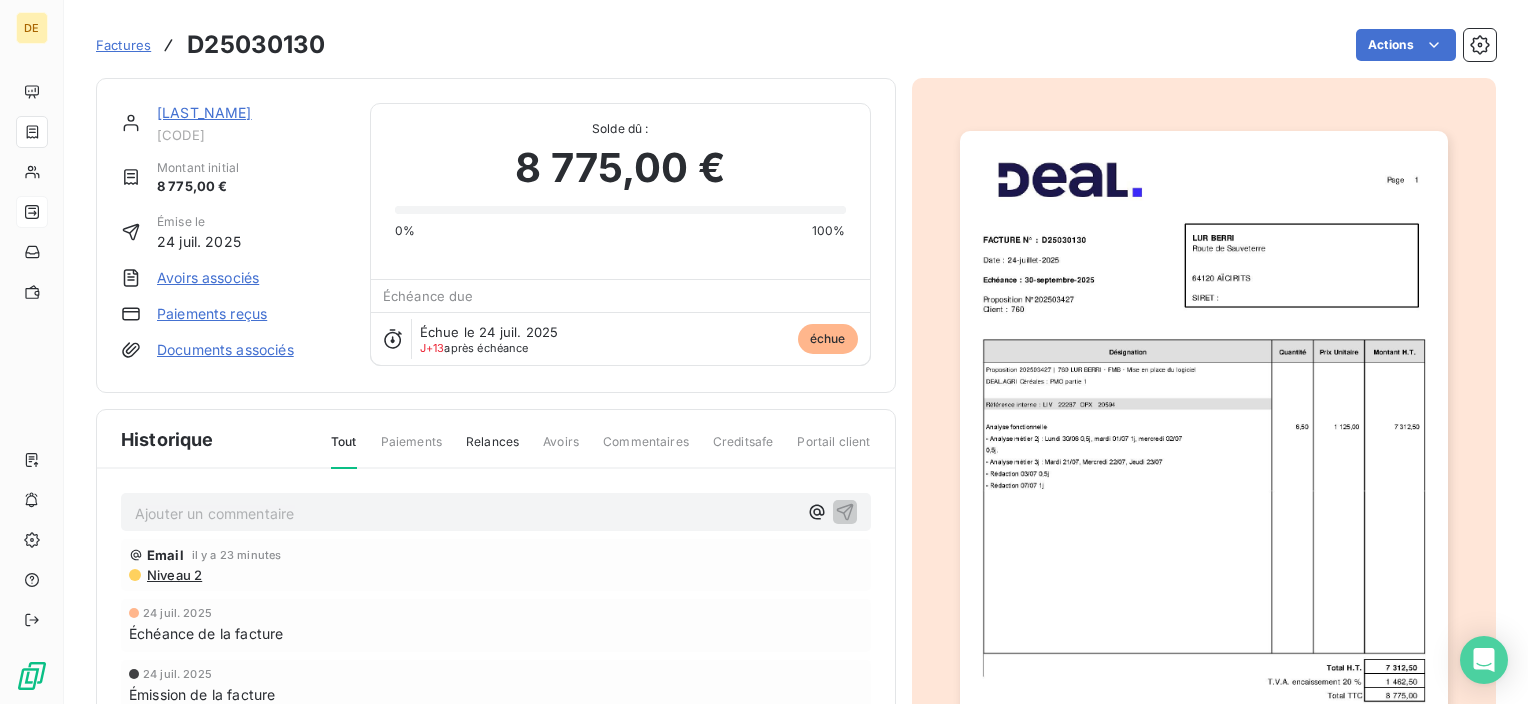 click on "[LAST_NAME]" at bounding box center (204, 112) 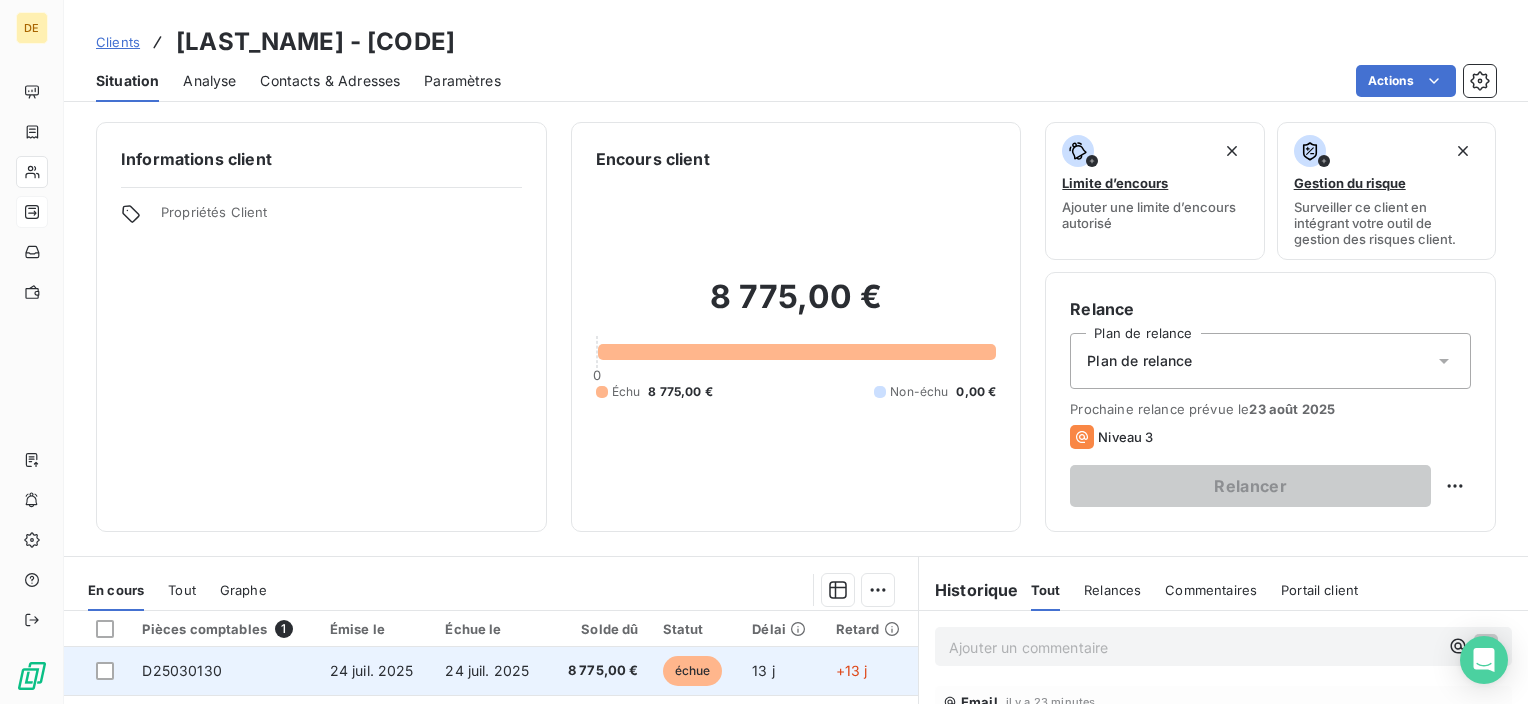 click on "24 juil. 2025" at bounding box center (487, 670) 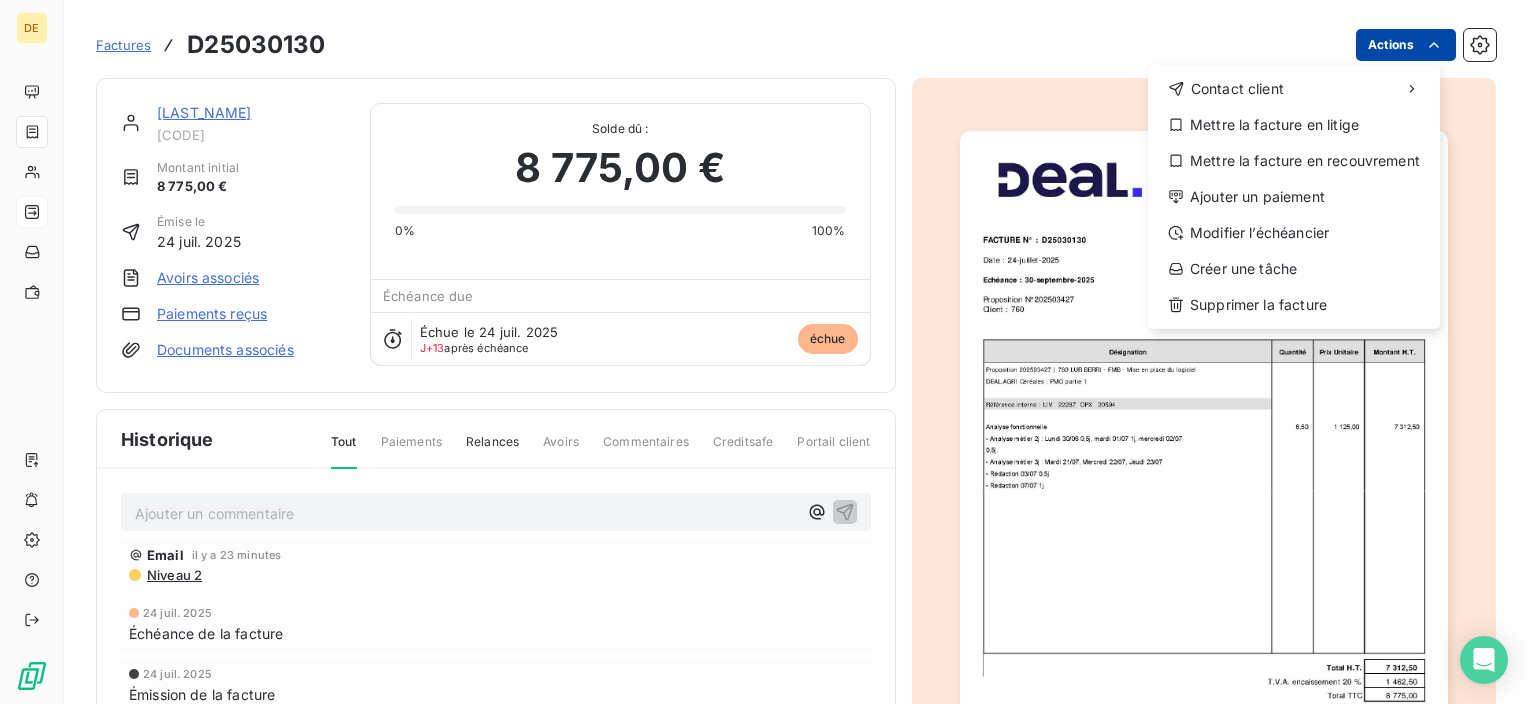 click on "DE Factures D25030130 Actions Contact client Mettre la facture en litige Mettre la facture en recouvrement Ajouter un paiement Modifier l’échéancier Créer une tâche Supprimer la facture [LAST_NAME] [CODE] Montant initial [PRICE] Émise le [DATE] Avoirs associés Paiements reçus Documents associés Solde dû : [PRICE] 0% 100% Échéance due Échue le [DATE] J+13  après échéance échue Historique Tout Paiements Relances Avoirs Commentaires Creditsafe Portail client Ajouter un commentaire ﻿ Email il y a 23 minutes Niveau 2 [DATE] Échéance de la facture [DATE] Émission de la facture" at bounding box center (764, 352) 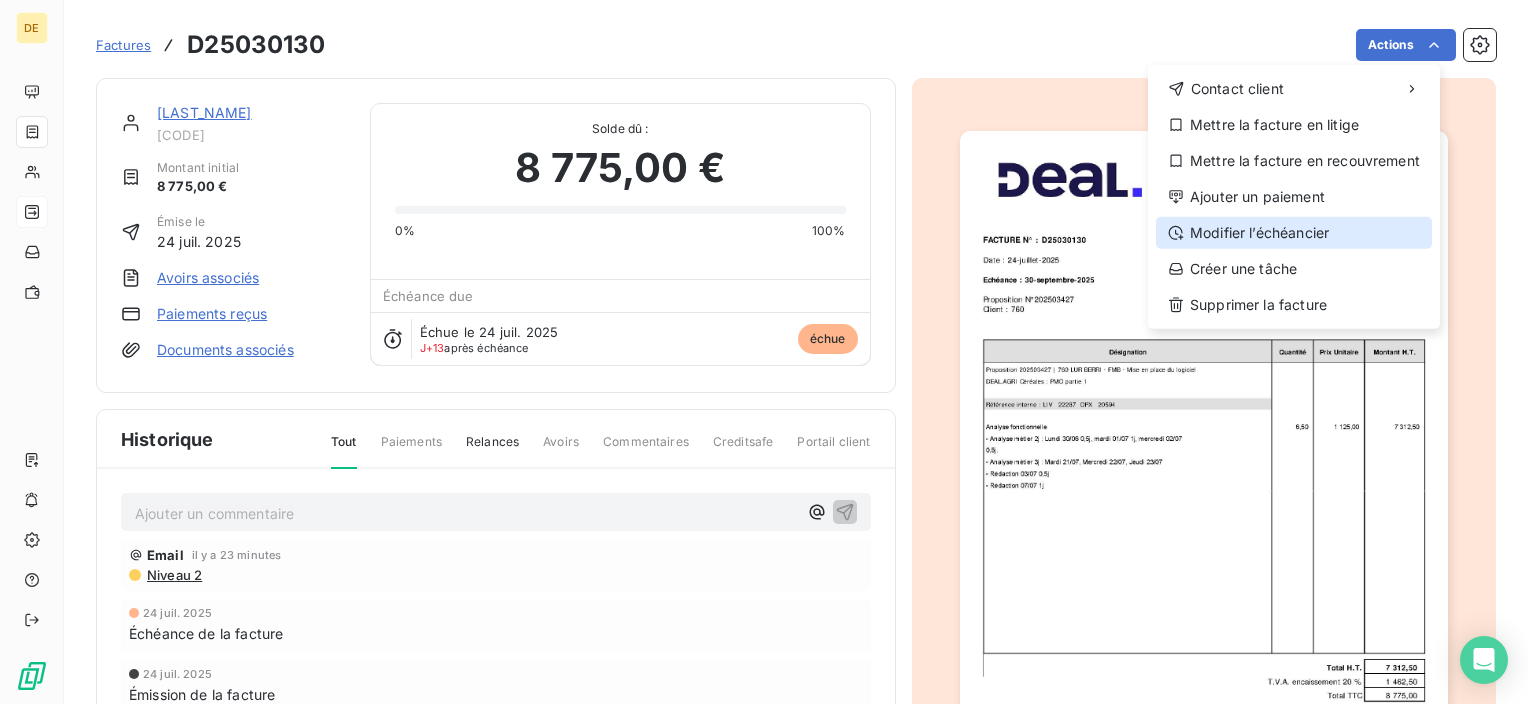 click on "Modifier l’échéancier" at bounding box center (1294, 233) 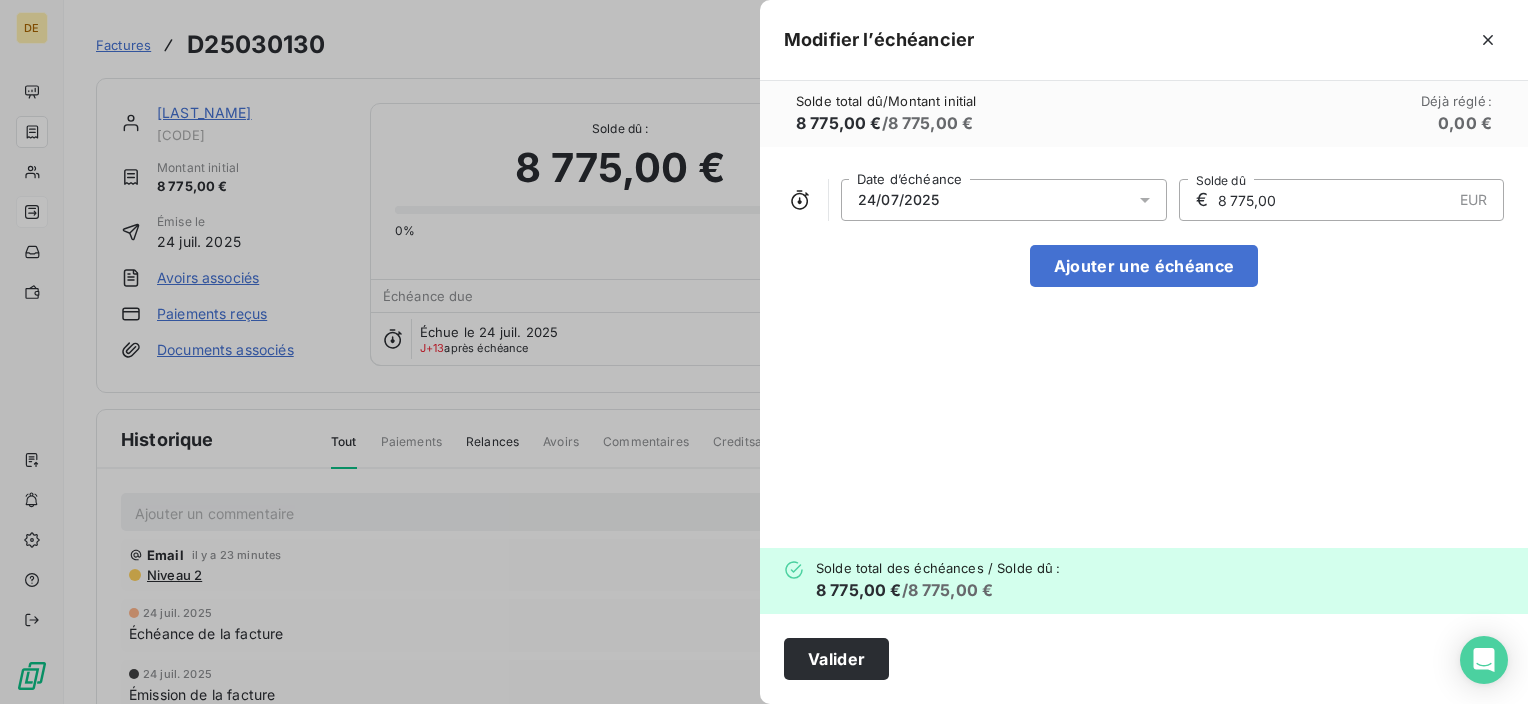 click 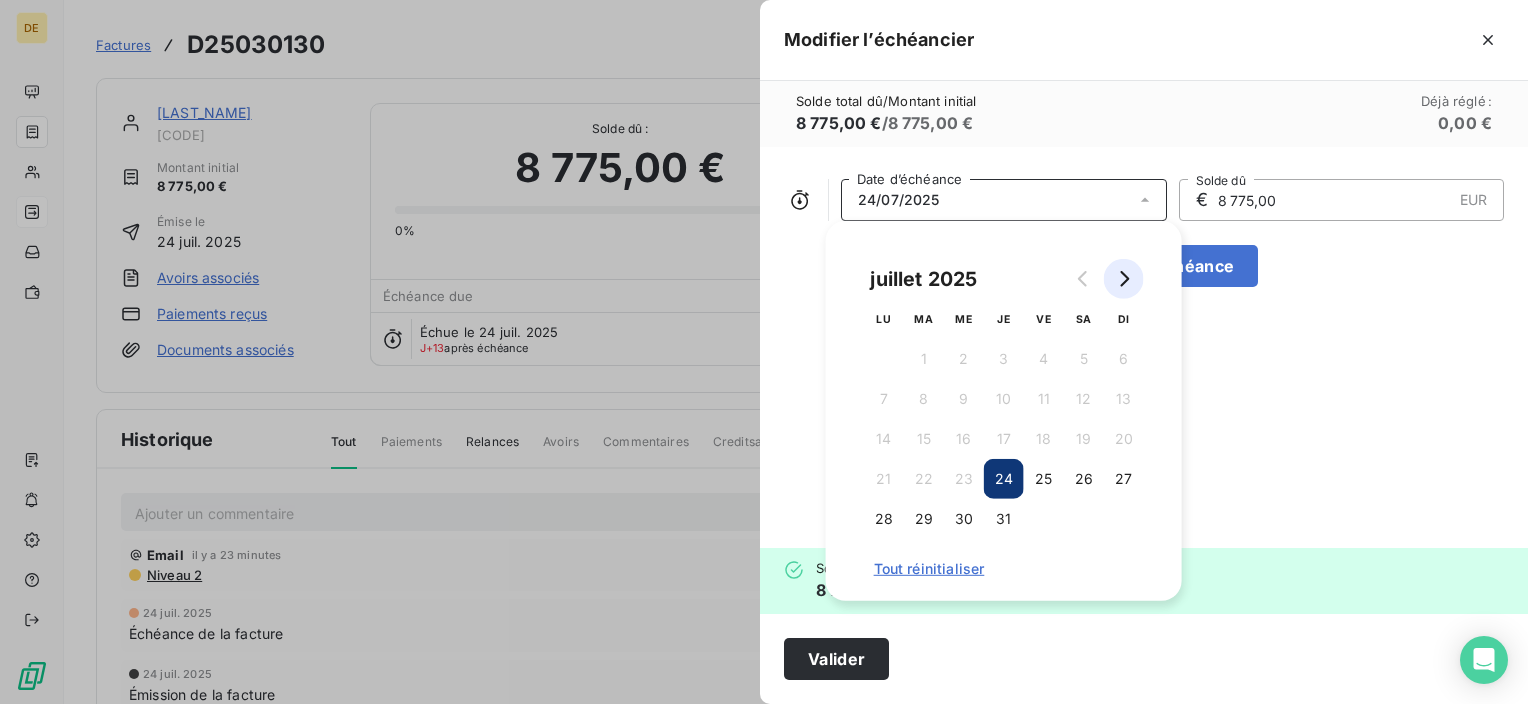click 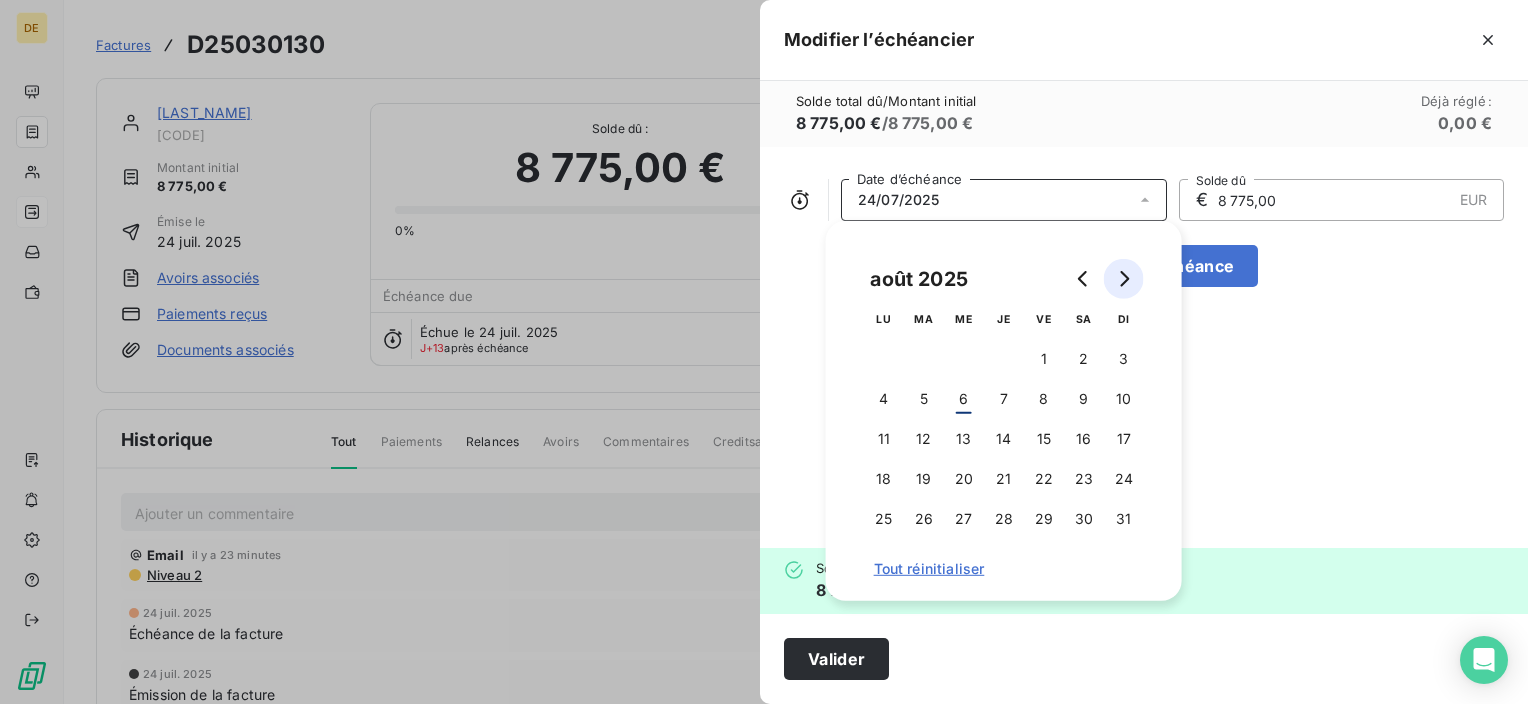 click 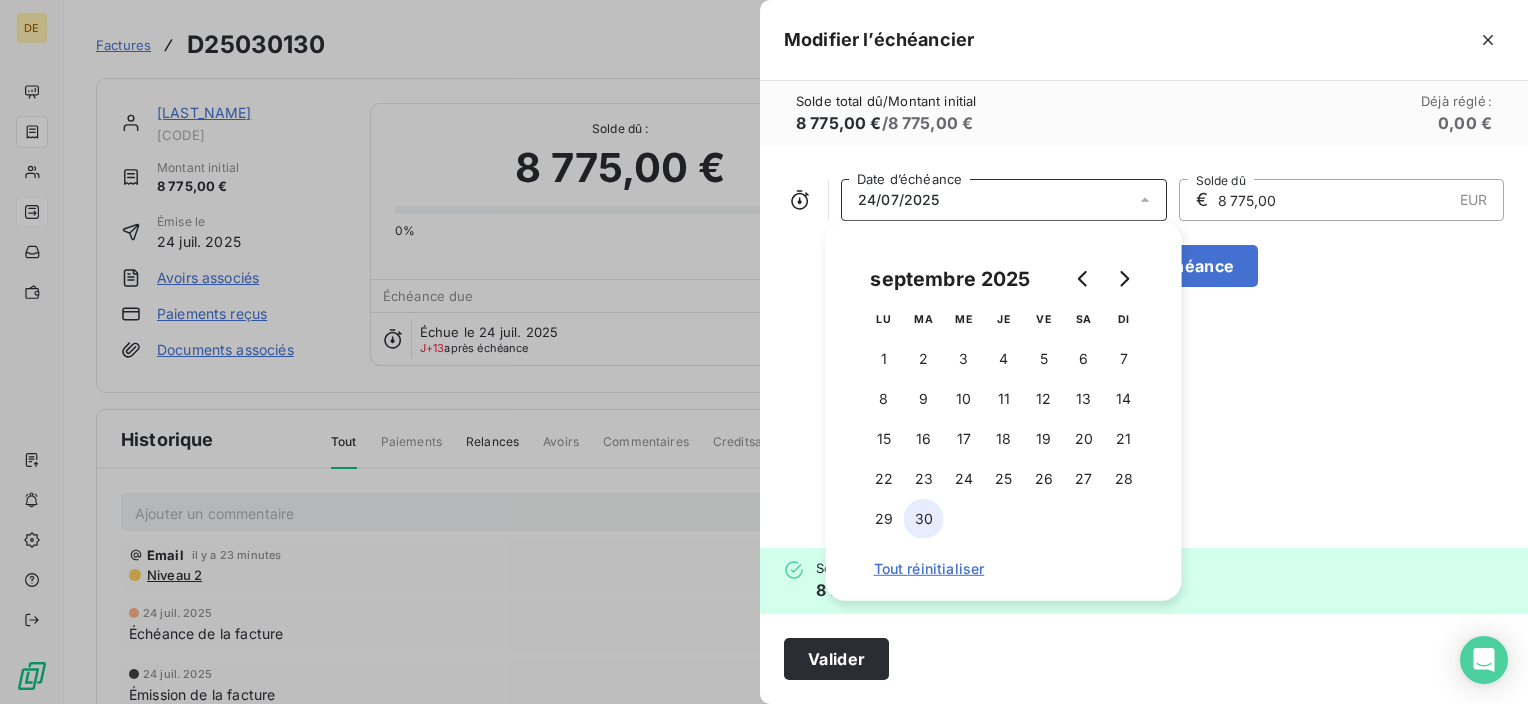 click on "30" at bounding box center [924, 519] 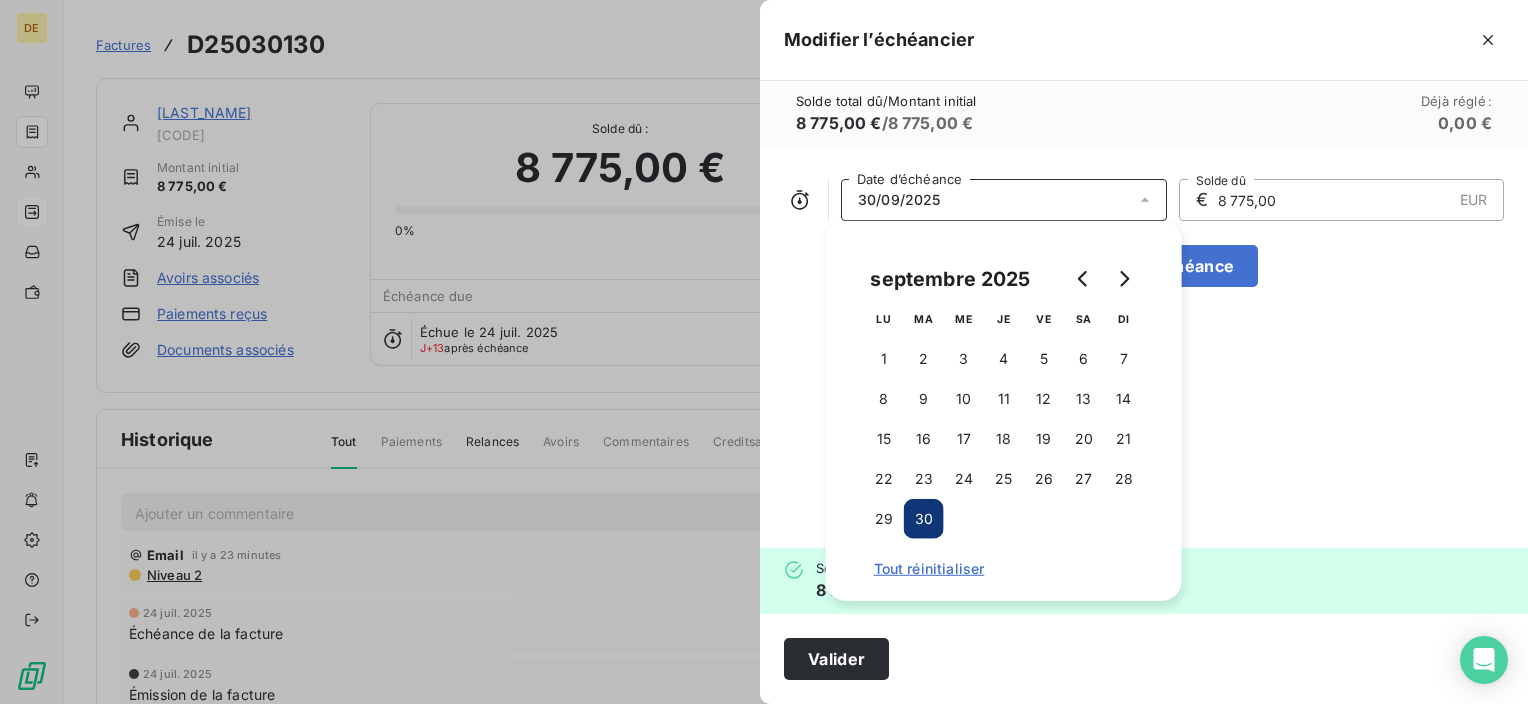 click on "Date d’échéance [DATE] € [PRICE] EUR Solde dû Ajouter une échéance" at bounding box center [1144, 347] 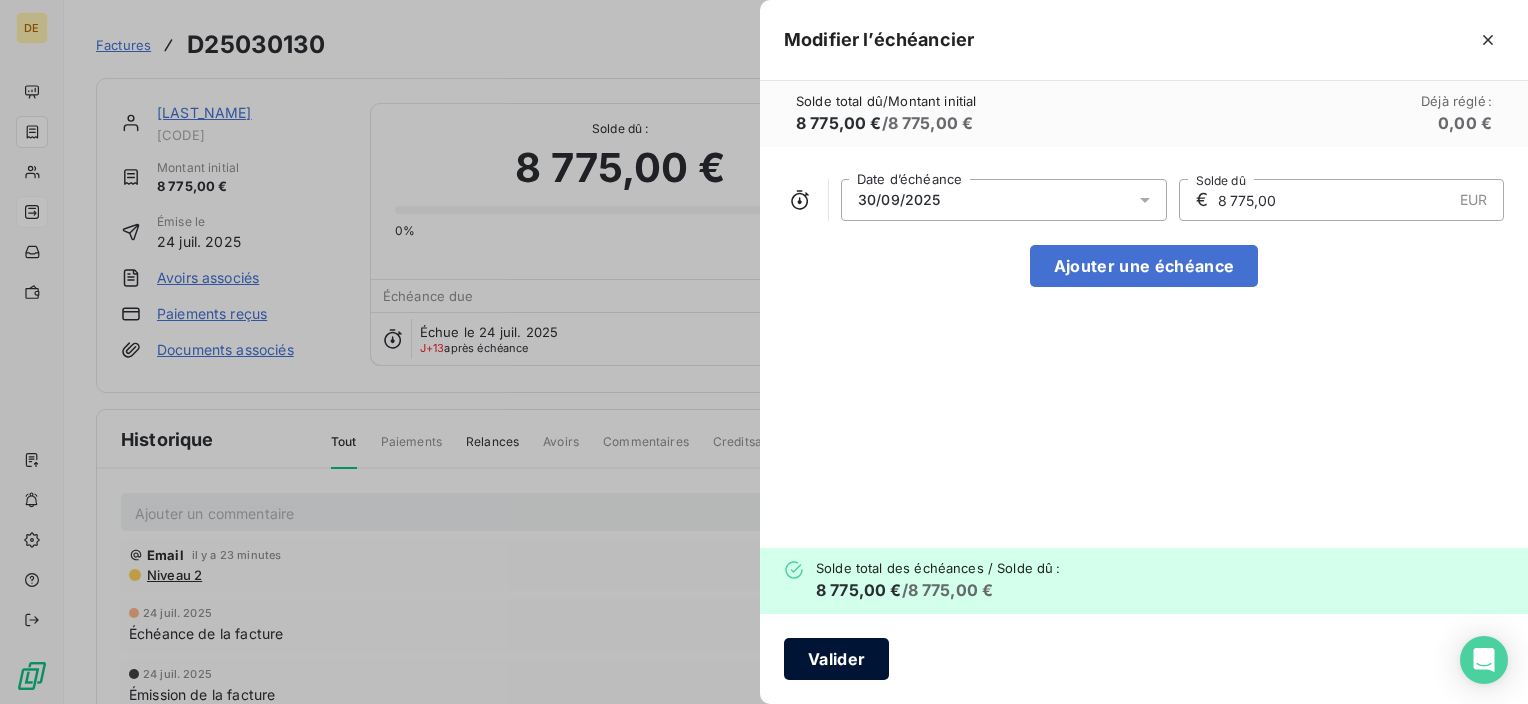 click on "Valider" at bounding box center (836, 659) 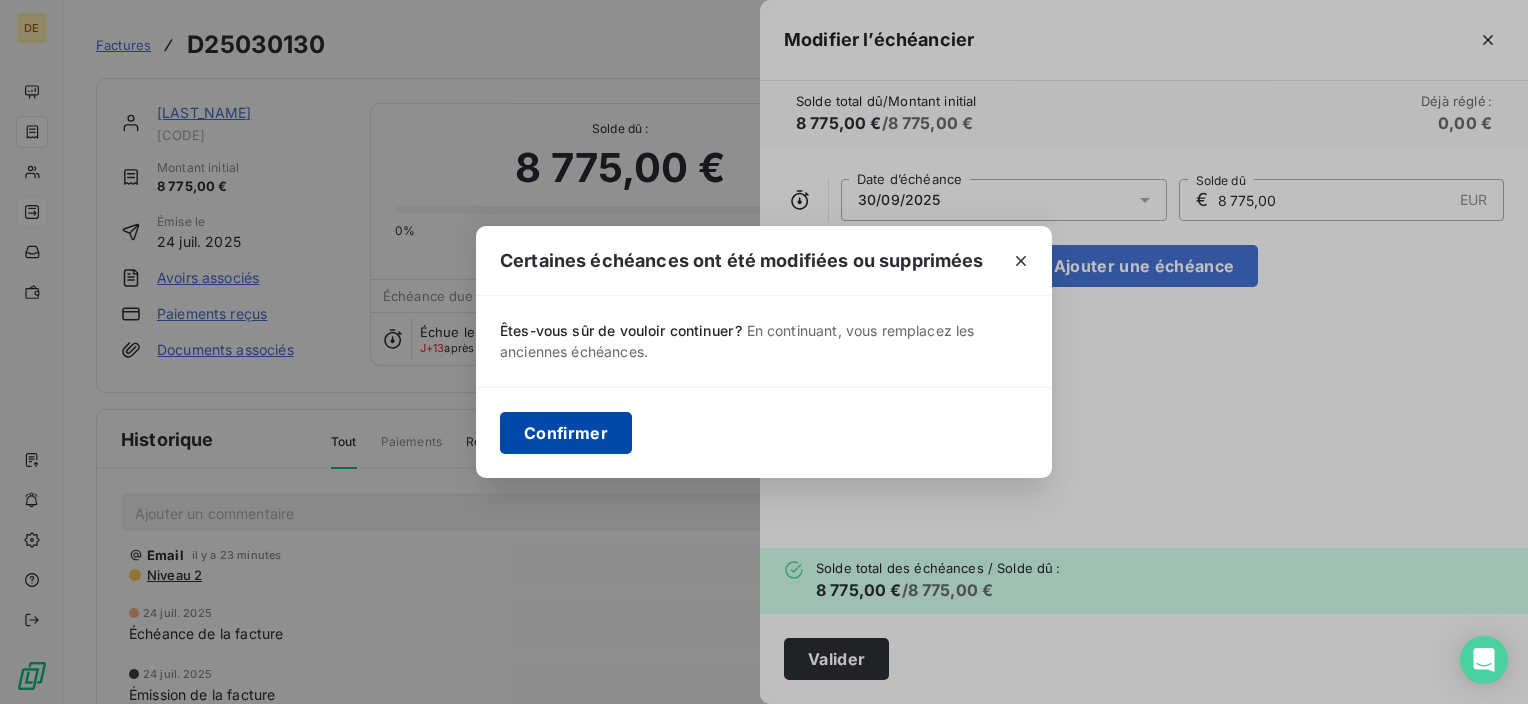 click on "Confirmer" at bounding box center [566, 433] 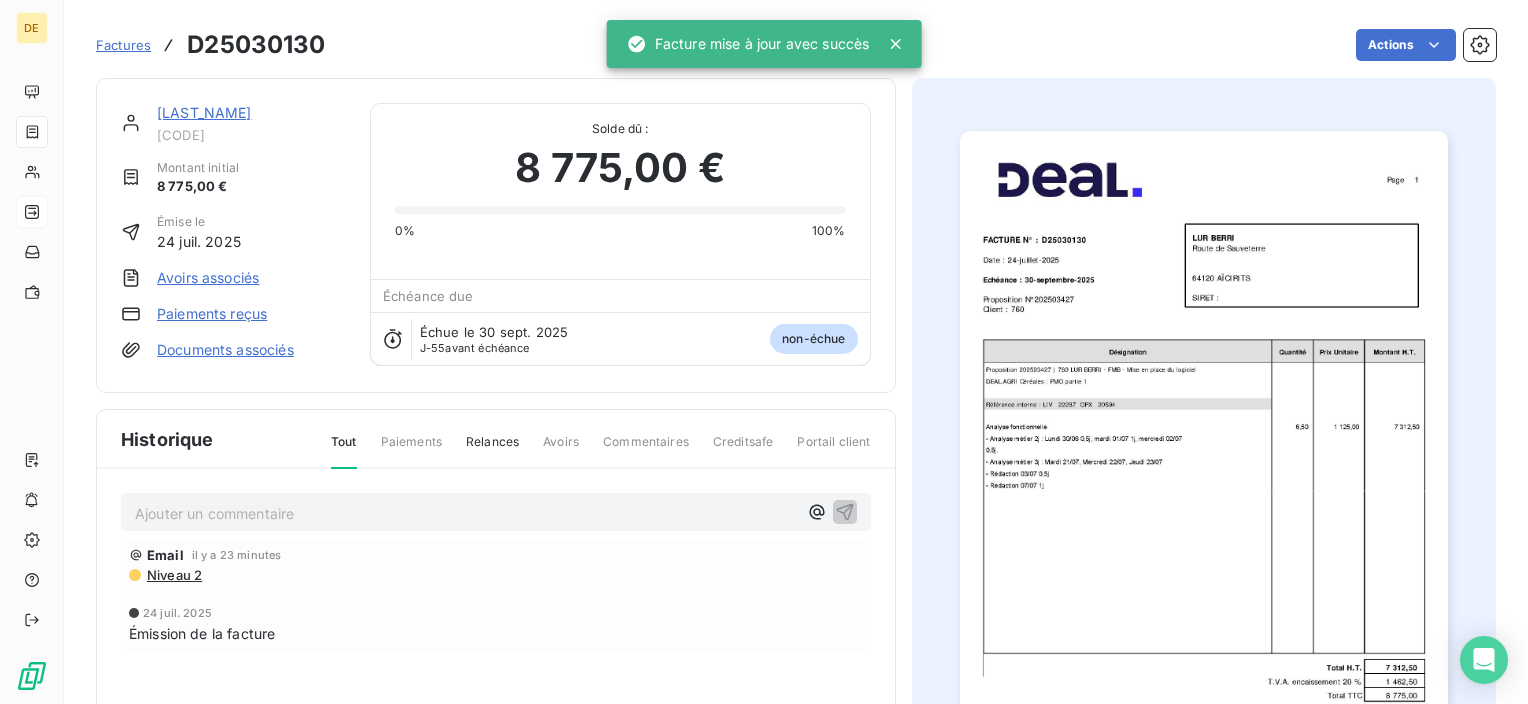 click on "[LAST_NAME] [CODE]" at bounding box center (251, 123) 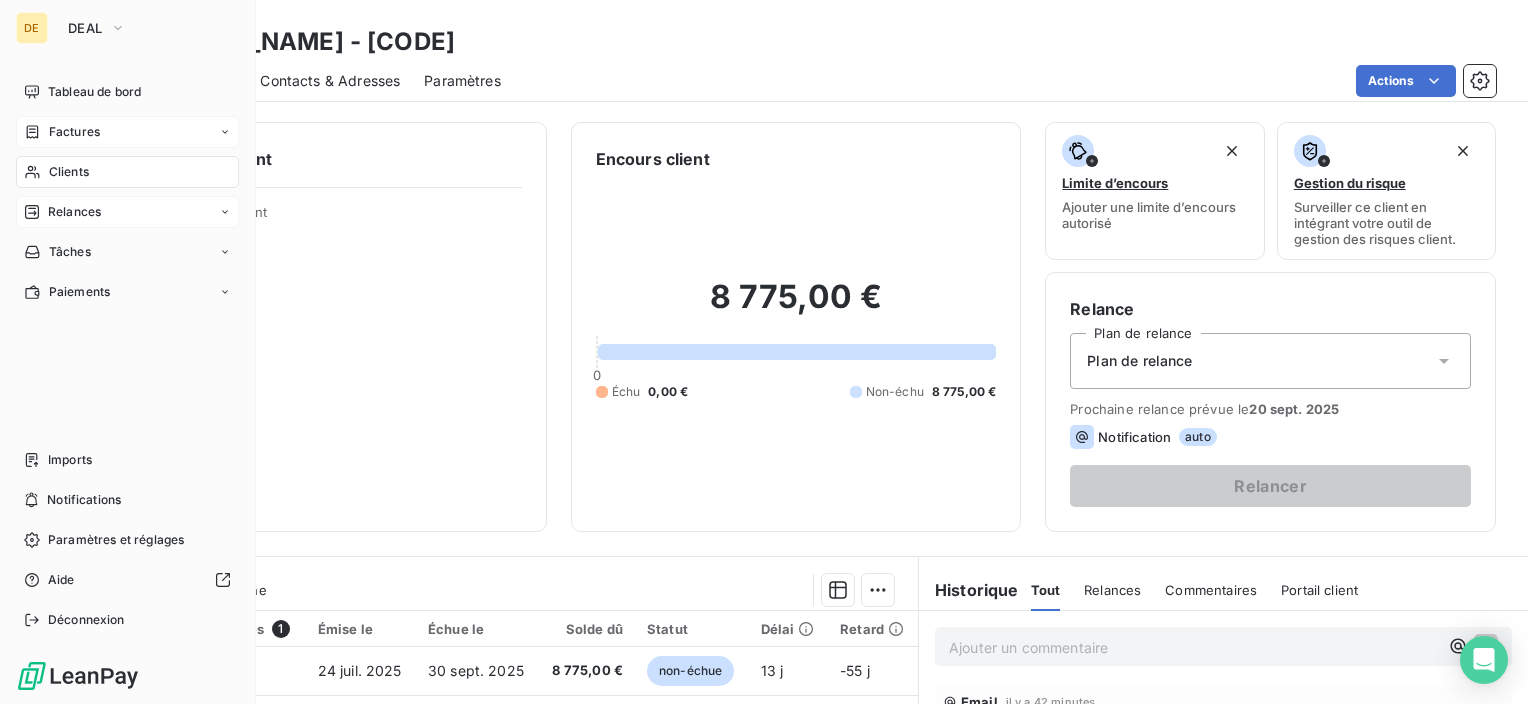 click on "Factures" at bounding box center [74, 132] 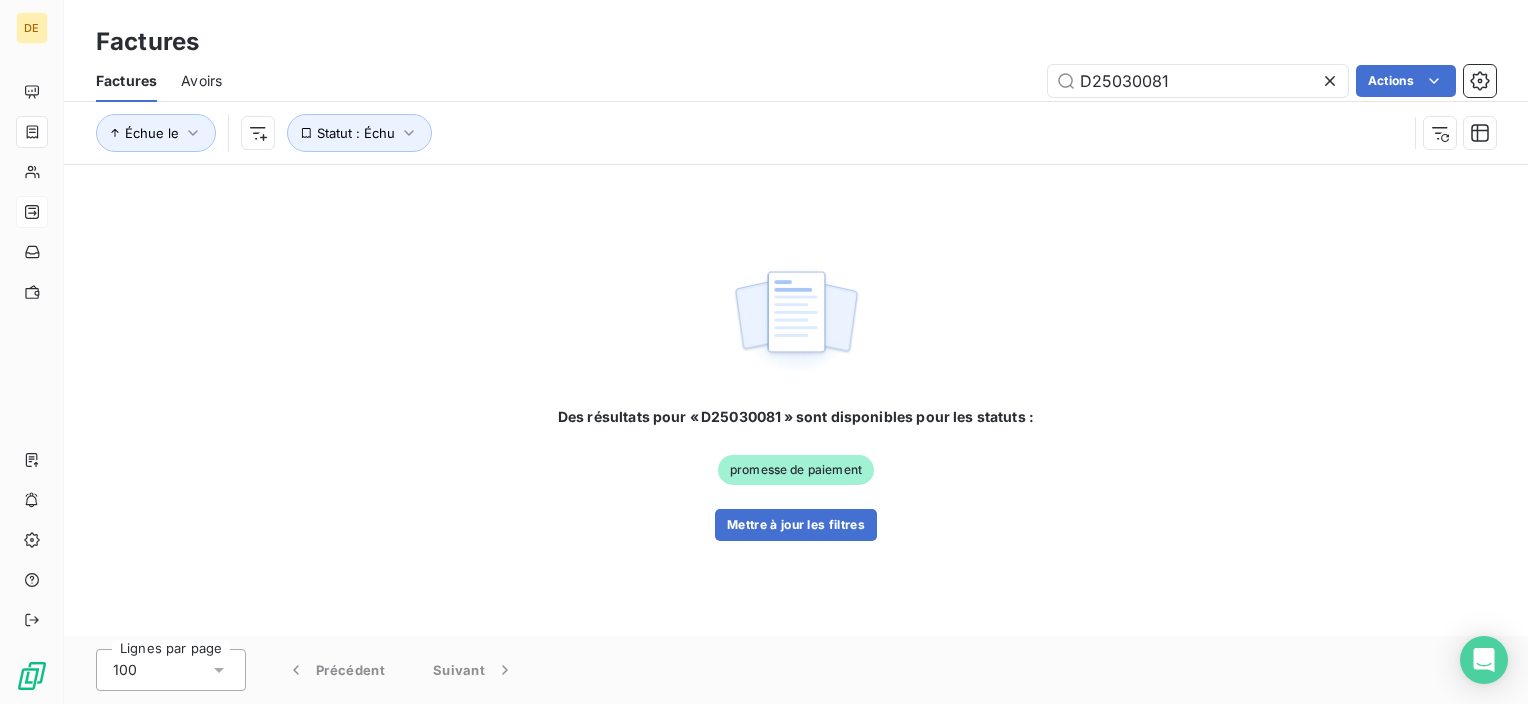 drag, startPoint x: 1178, startPoint y: 82, endPoint x: 821, endPoint y: 73, distance: 357.11343 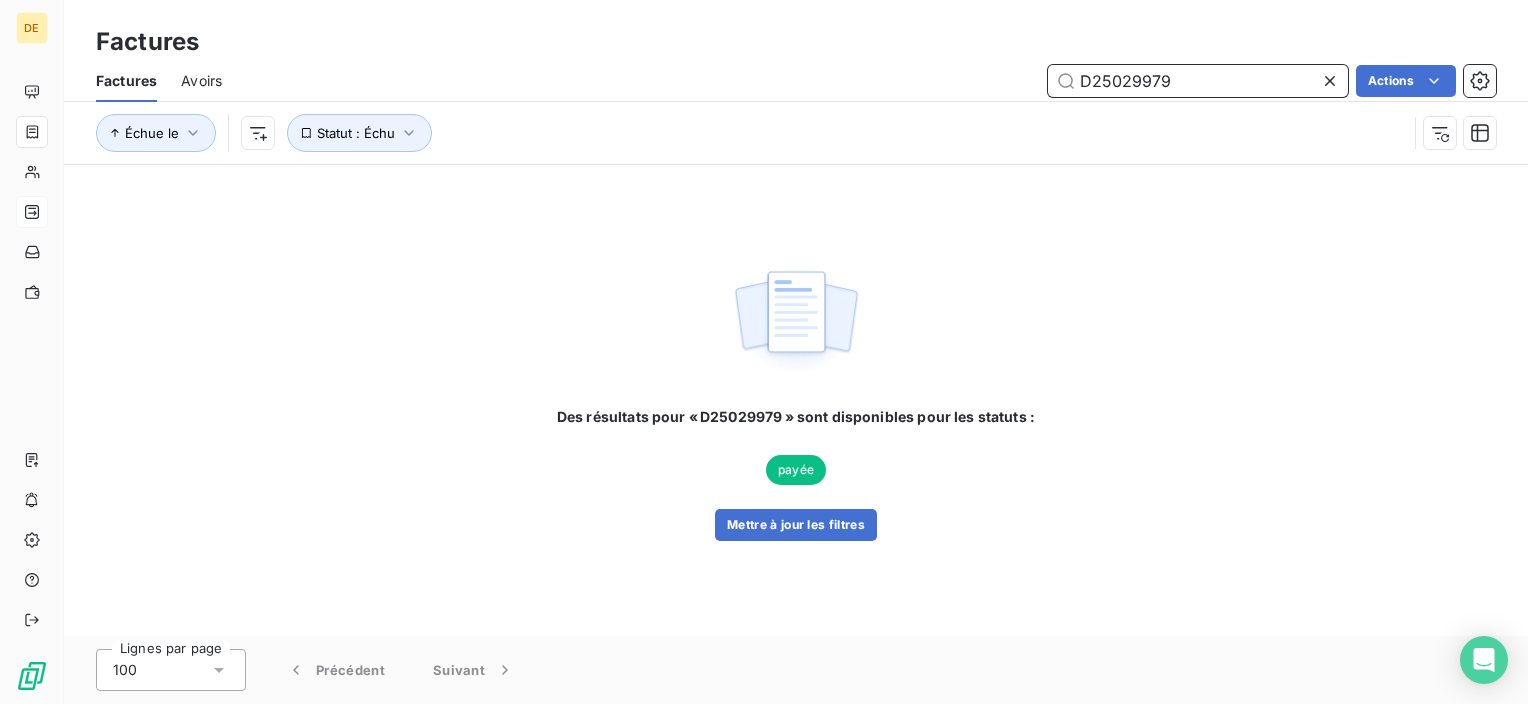 click on "D25029979" at bounding box center [1198, 81] 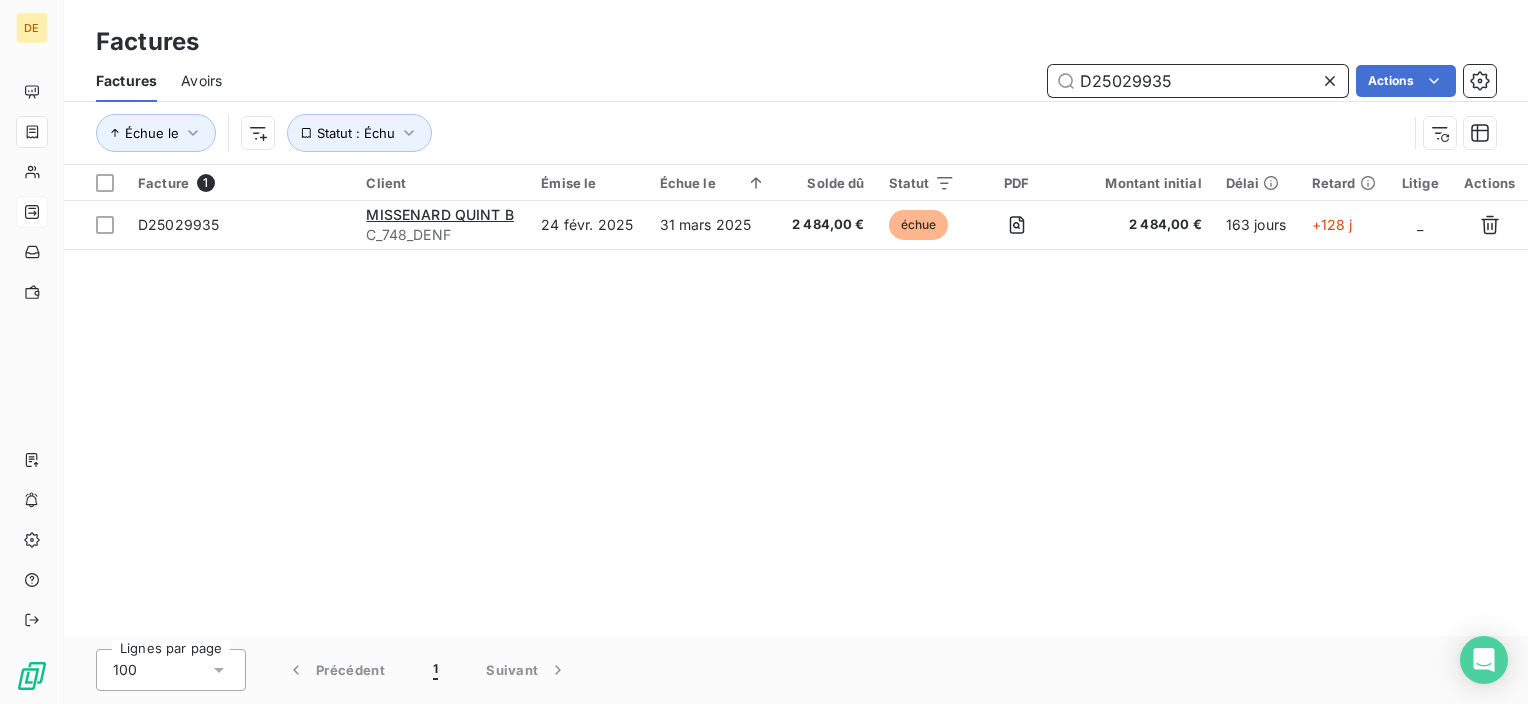 type on "D25029935" 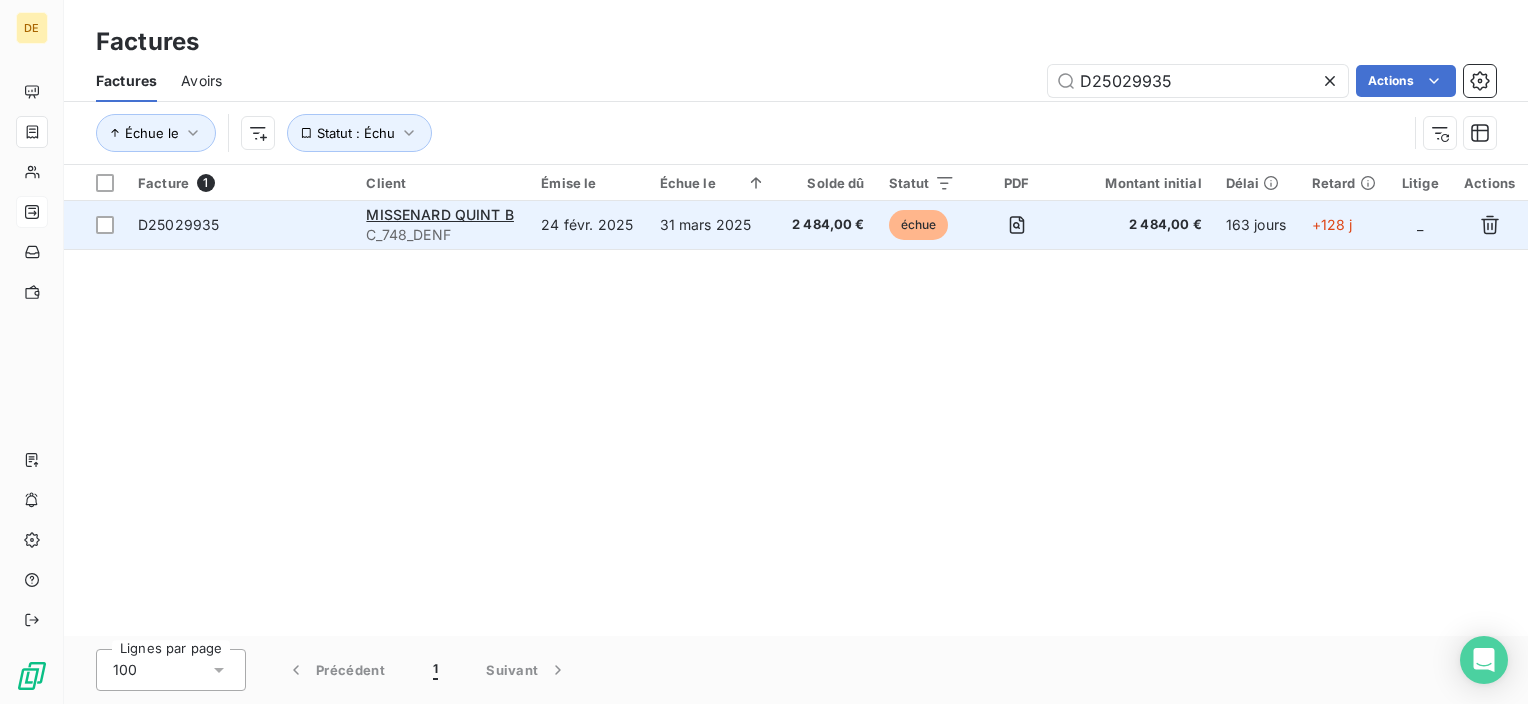click on "24 févr. 2025" at bounding box center [588, 225] 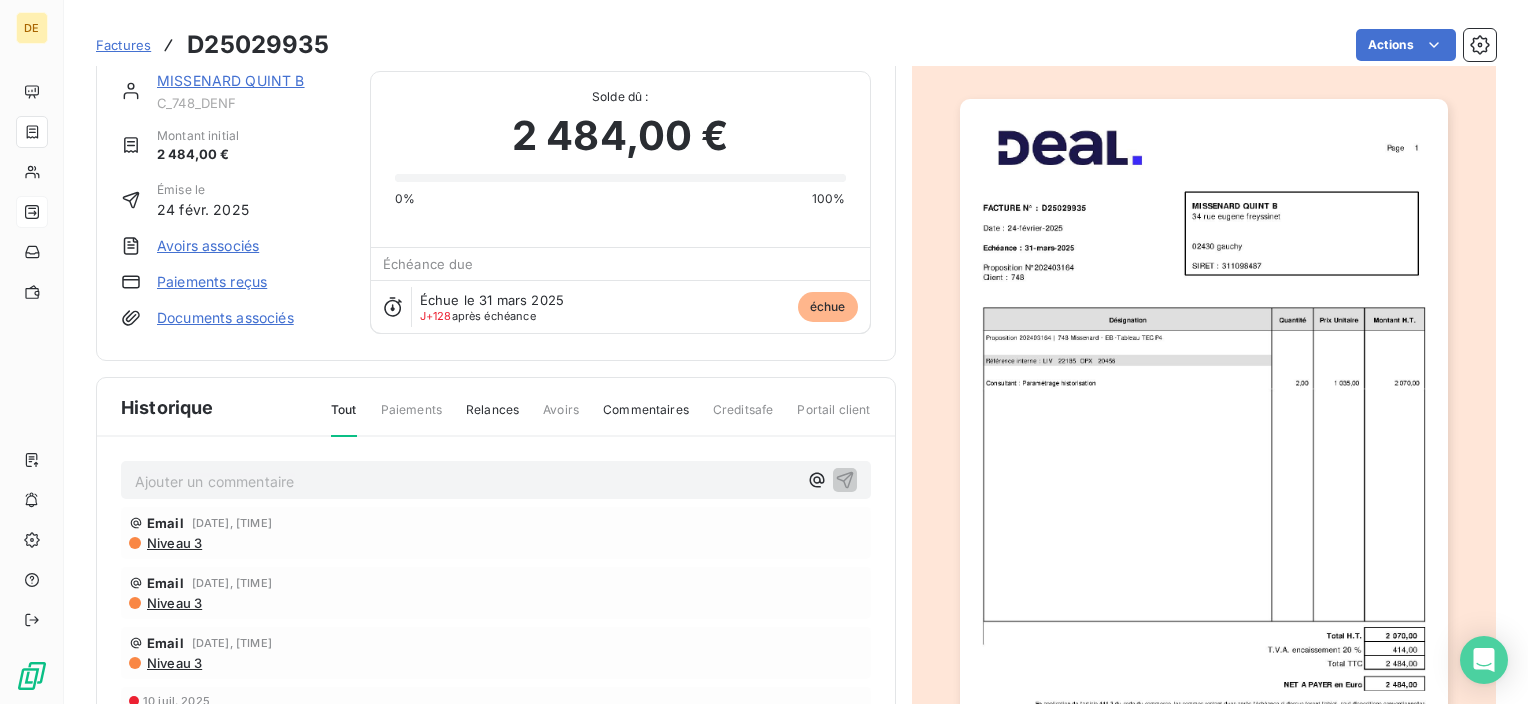 scroll, scrollTop: 0, scrollLeft: 0, axis: both 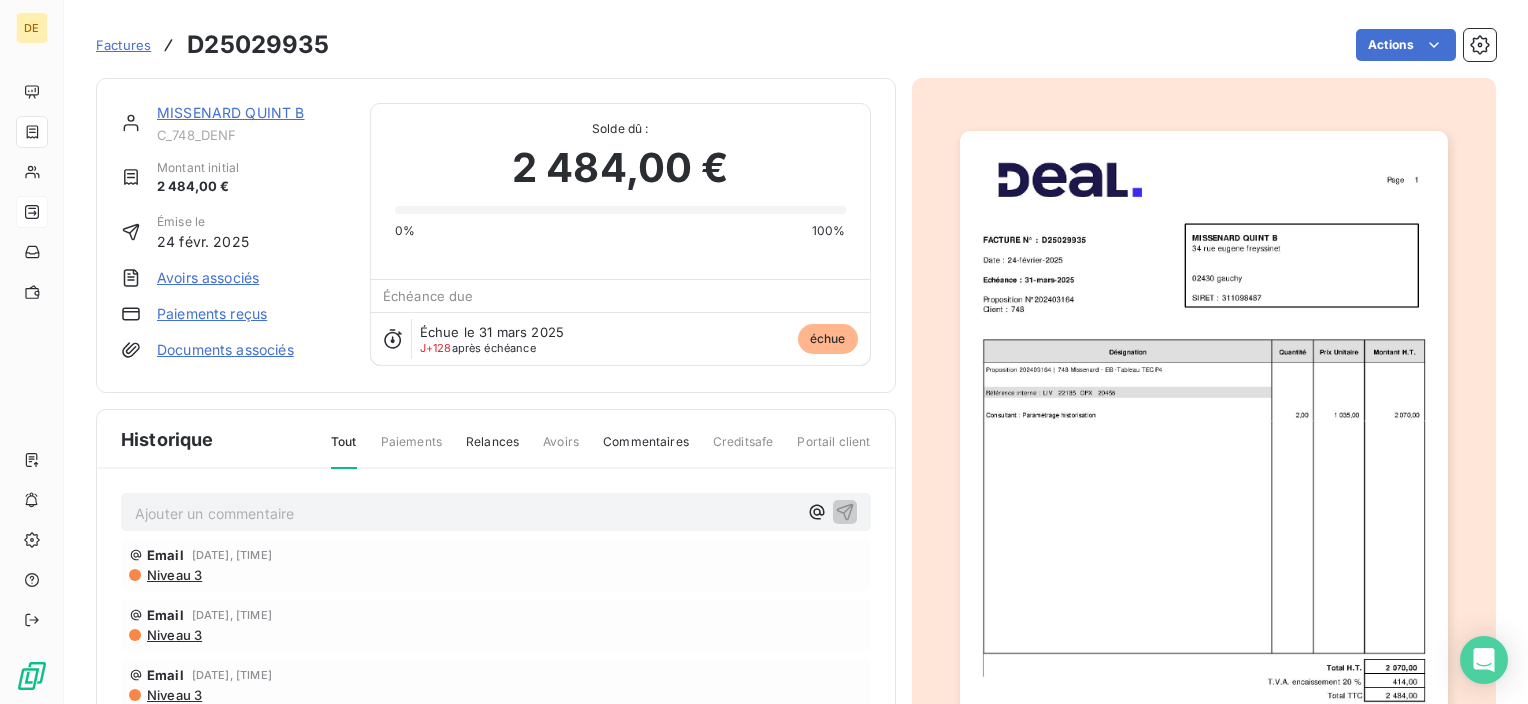 click on "[LAST_NAME] [LAST_NAME] - [CODE]" at bounding box center [251, 123] 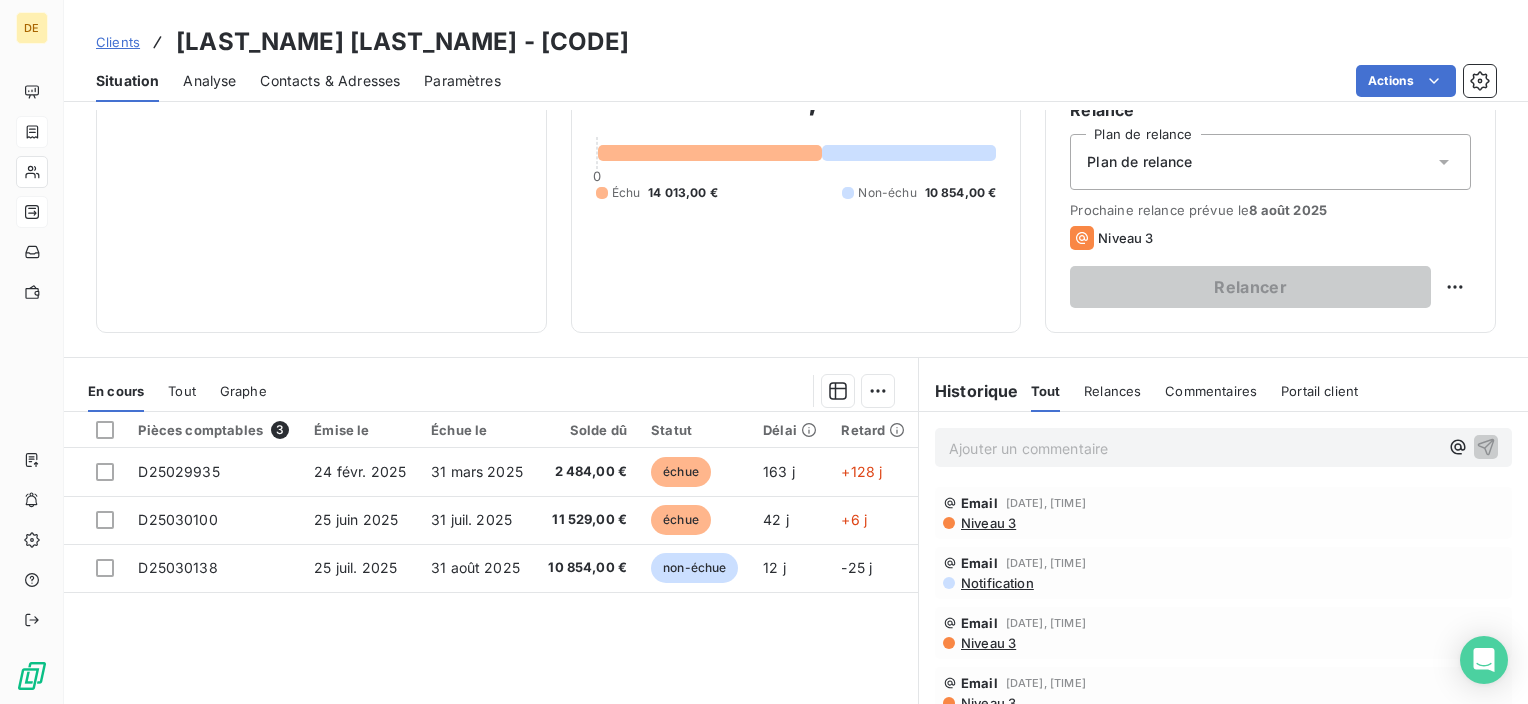 scroll, scrollTop: 200, scrollLeft: 0, axis: vertical 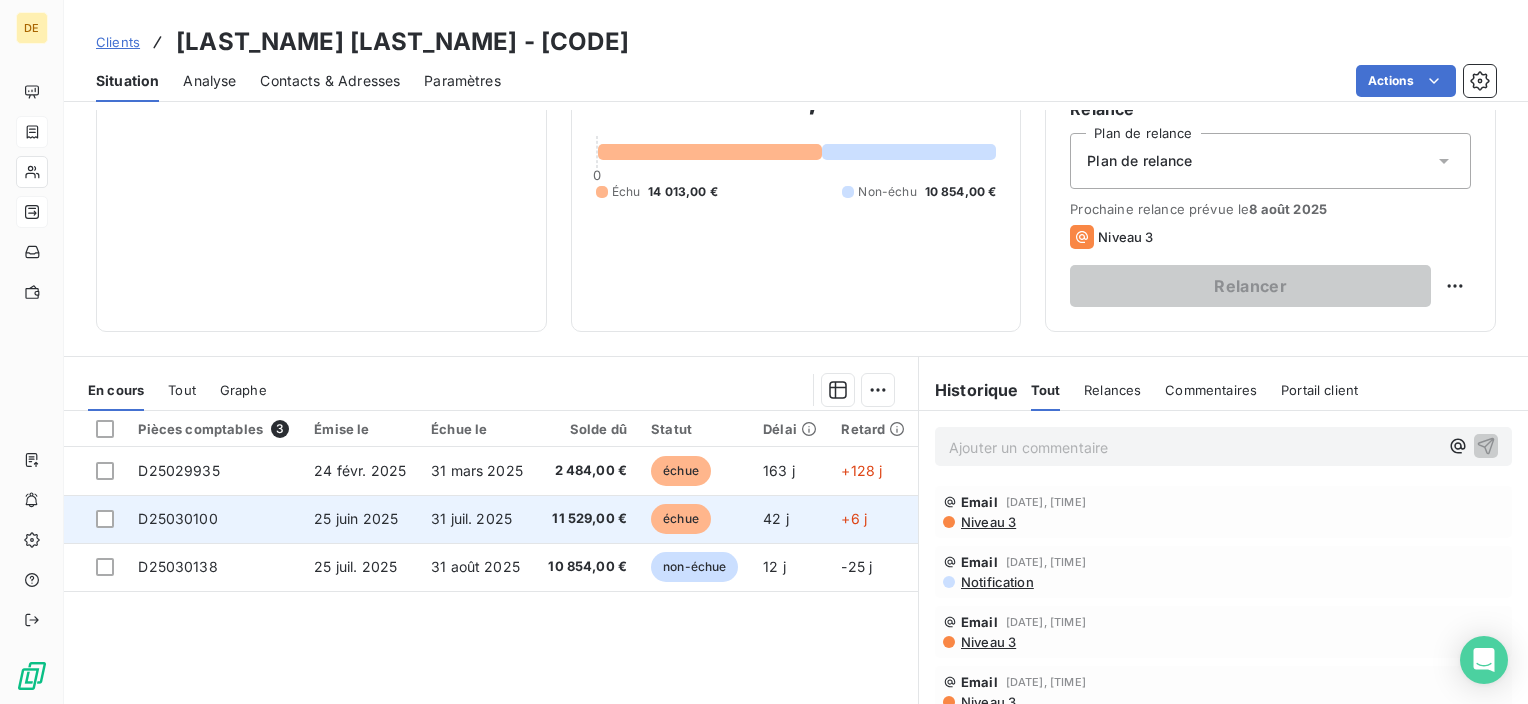 click on "42 j" at bounding box center (790, 519) 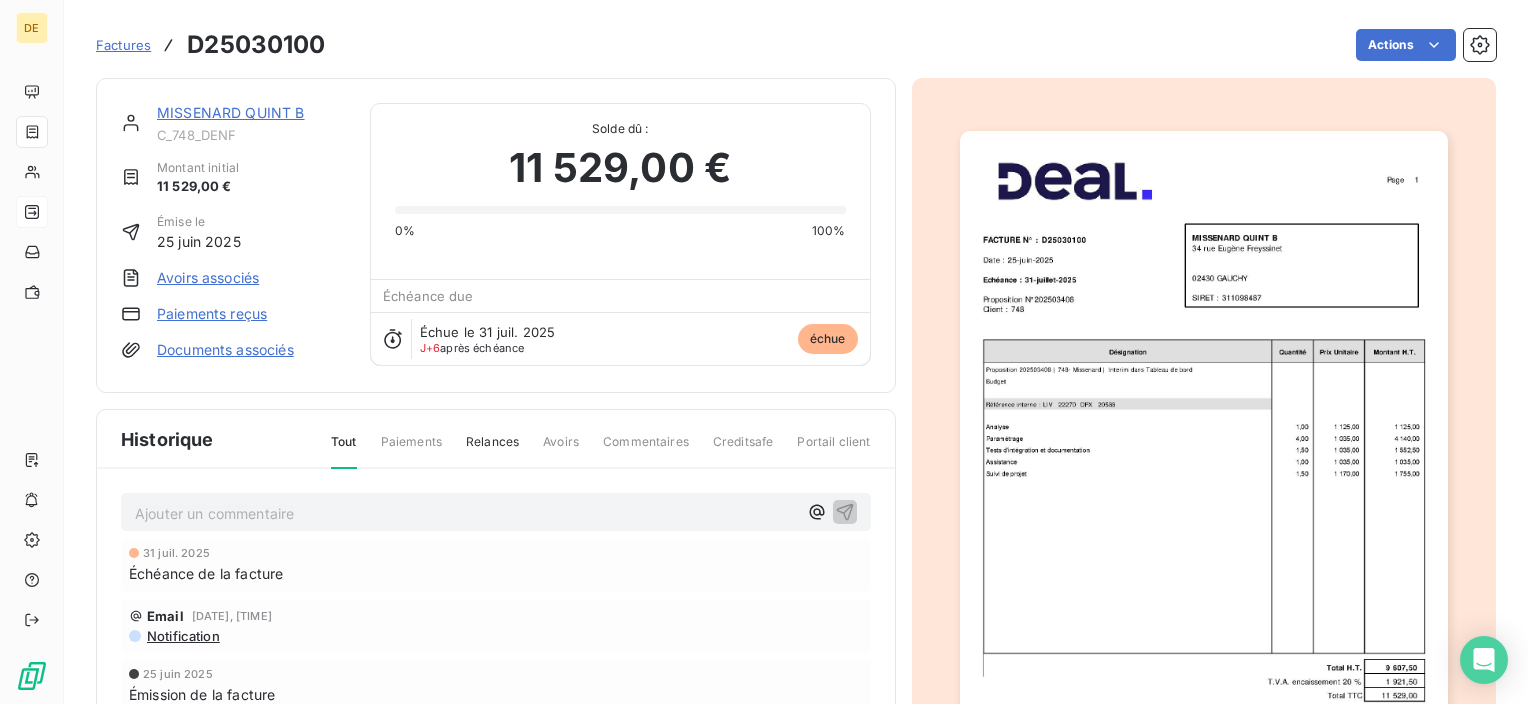 click at bounding box center [1204, 476] 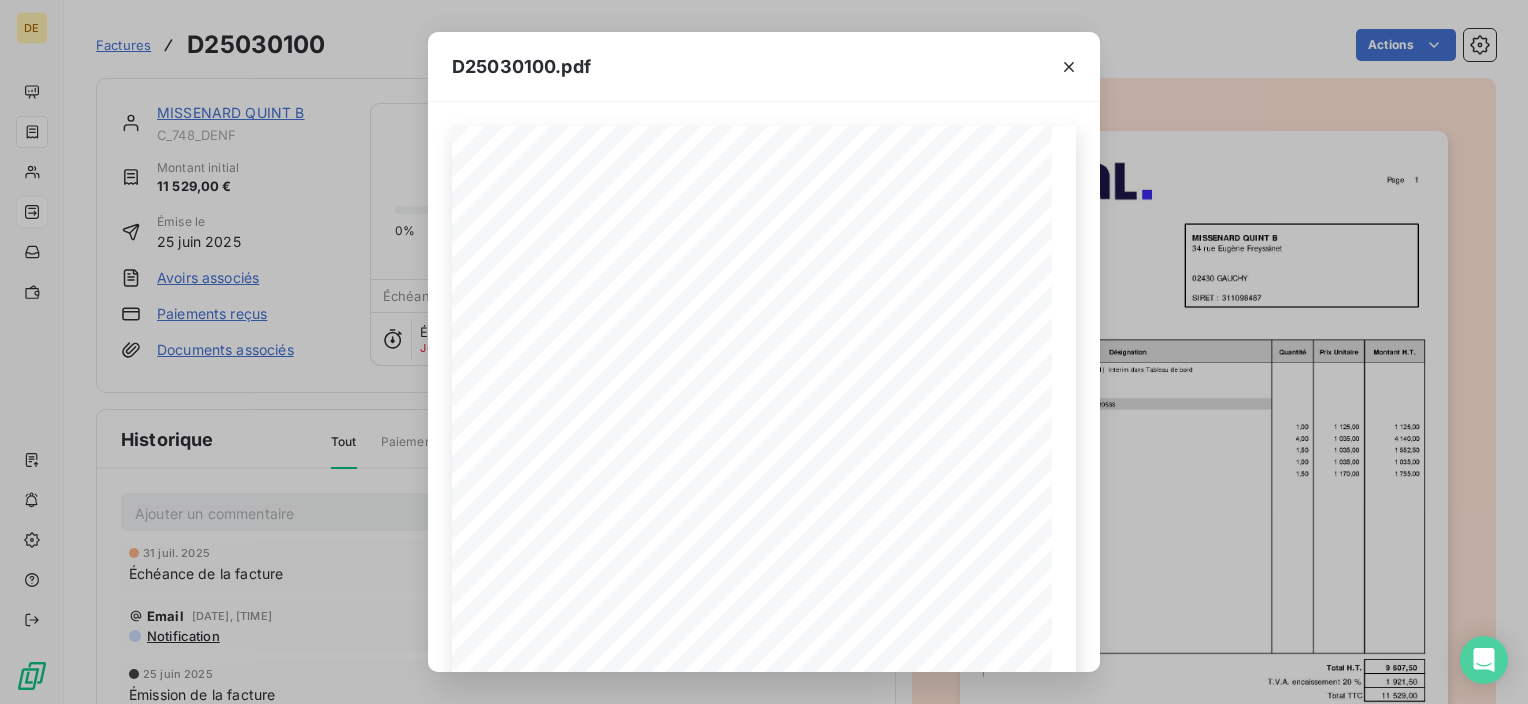 click on "D25030100.pdf Page   1 FACTURE N° : D25030100 Date : [DATE] Echéance : [DATE] Proposition N° 202503408 Client : 748 [LAST_NAME] [LAST_NAME] [NUMBER] [STREET] [POSTAL_CODE] [CITY] SI RET : [SSN] Désignation   Quantité   Prix Unitaire   Montant H.T. Proposition 202503408 | 748- [LAST_NAME] | I nterim dans Tableau de bord Budget Référence interne : LI V   22270   OPX   20588 Analyse   1,00   1 125,00   1 125,00 Paramétrage   4,00   1 035,00   4 140,00 Tests d'intégration et documentation   1,50   1 035,00   1 552,50 Assistance   1,00   1 035,00   1 035,00 Suivi de projet   1,50   1 170,00   1 755,00 Total H.T.   9 607,50 T.V.A. encaissement 20 %   1 921,50 Total TTC   11 529,00 NET A PAYER en Euro   11 529,00 En application de l'article 441.3 du code du commerce, les sommes restant dues après l'échéance ci-dessus feront l'objet, sauf dispositions conventionnelles DEAL I nformatique - 26 ter avenue Léonard de Vinci - 33600 PESSAC - FRANCE Page   1 FACTURE N° : D25030100 Client : 748" at bounding box center (764, 352) 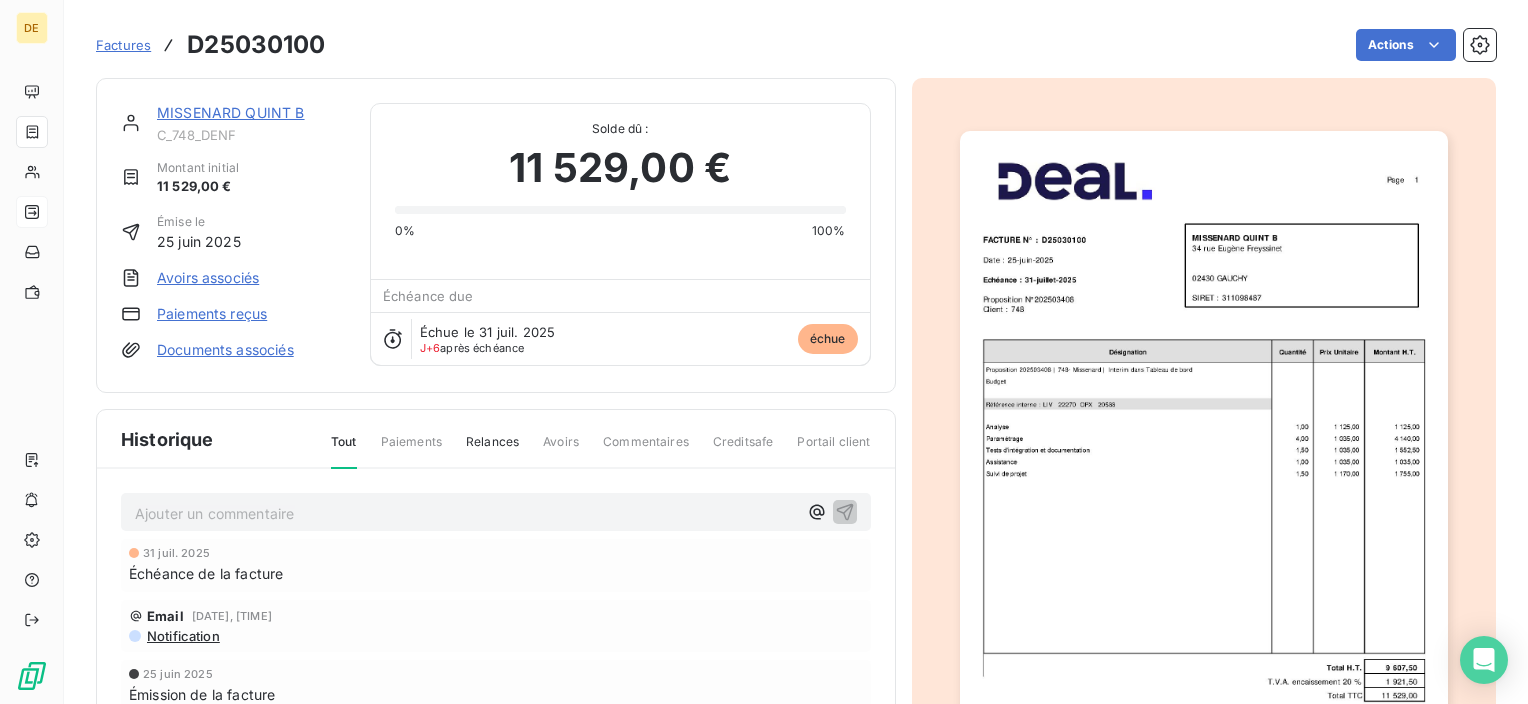 click on "MISSENARD QUINT B" at bounding box center [231, 112] 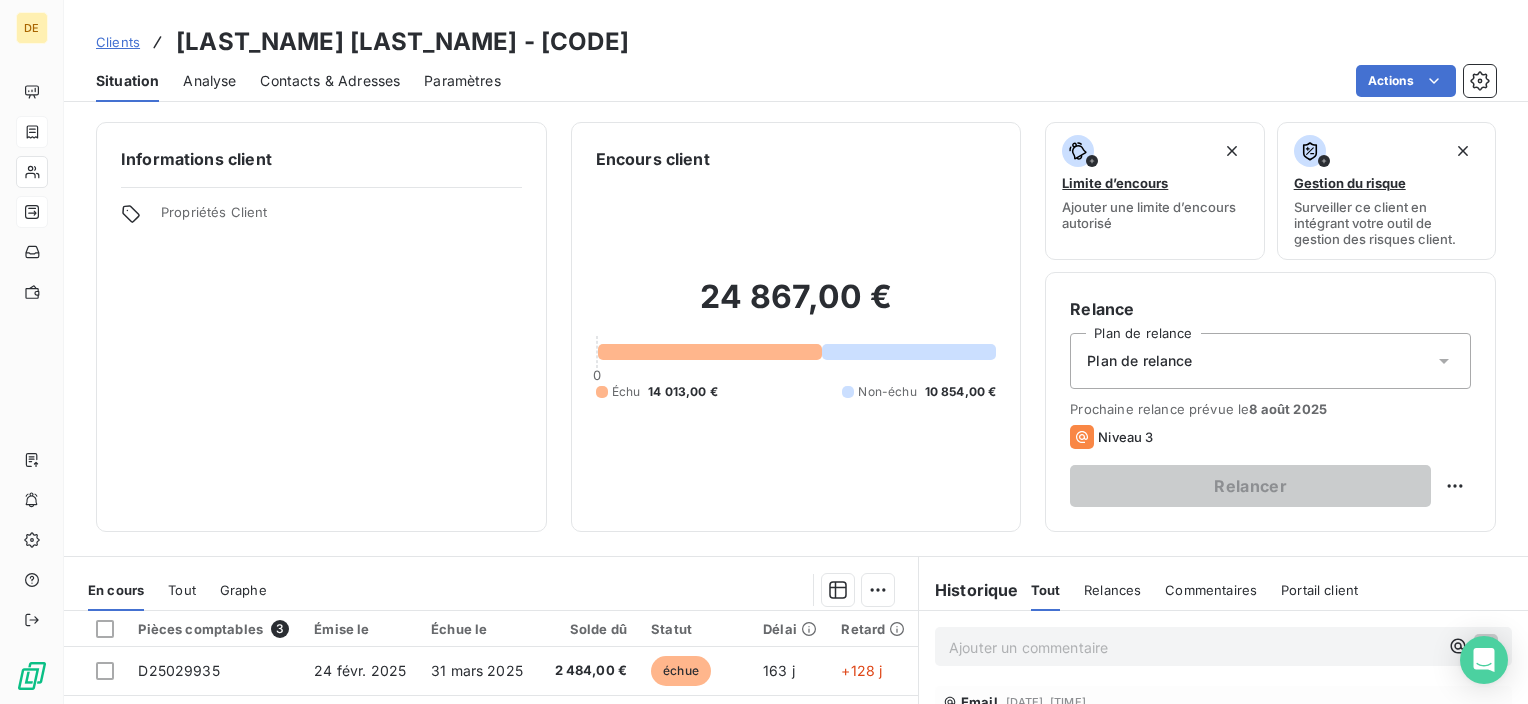 scroll, scrollTop: 200, scrollLeft: 0, axis: vertical 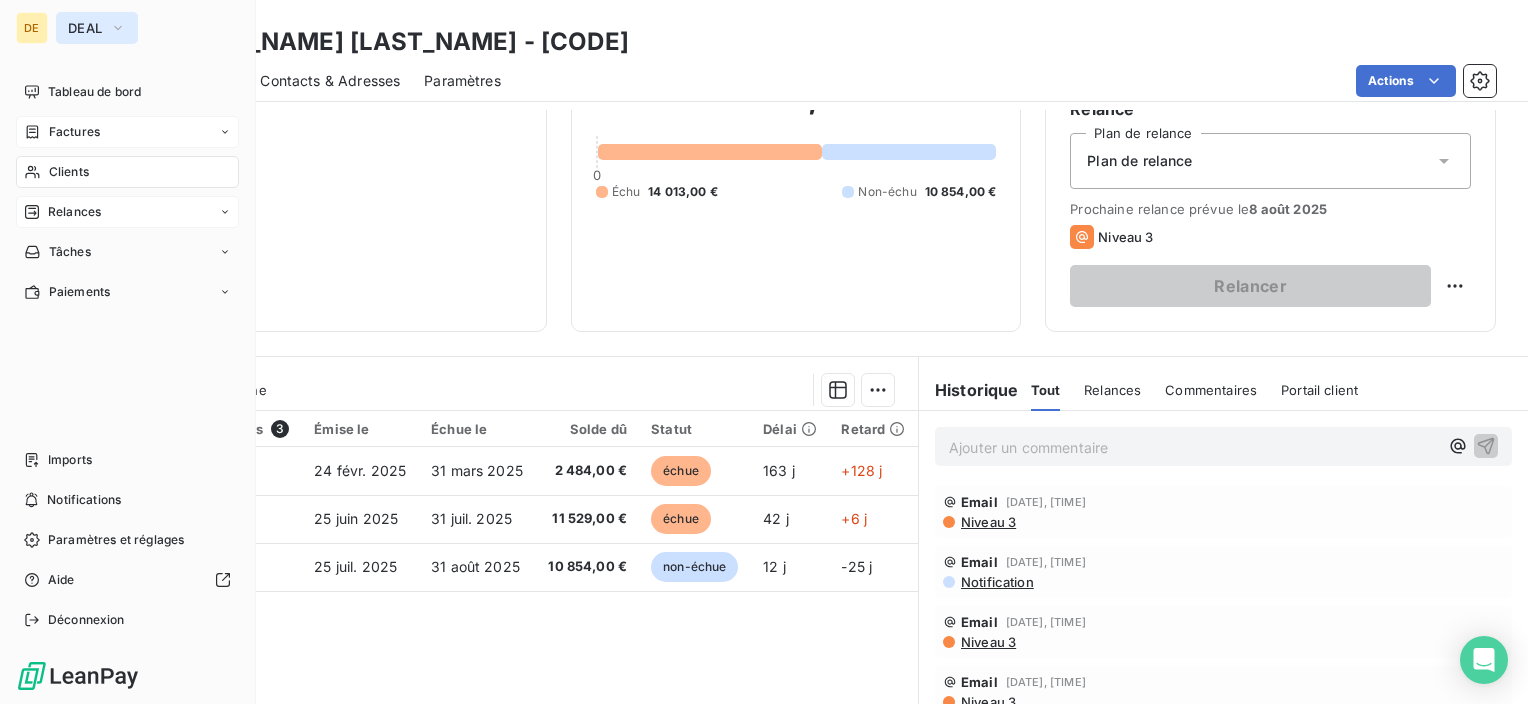 click on "DEAL" at bounding box center [85, 28] 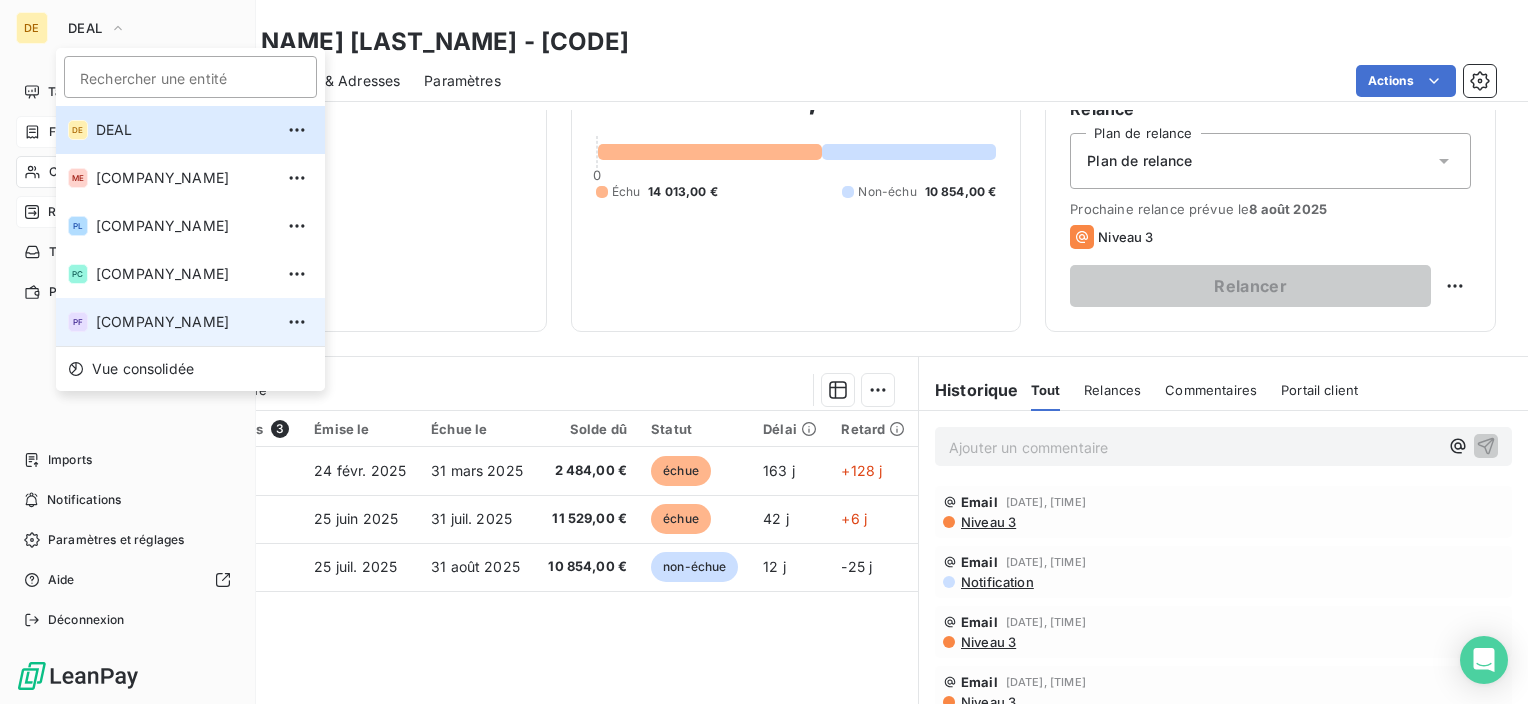 click on "[COMPANY_NAME] [COMPANY_NAME]" at bounding box center [190, 322] 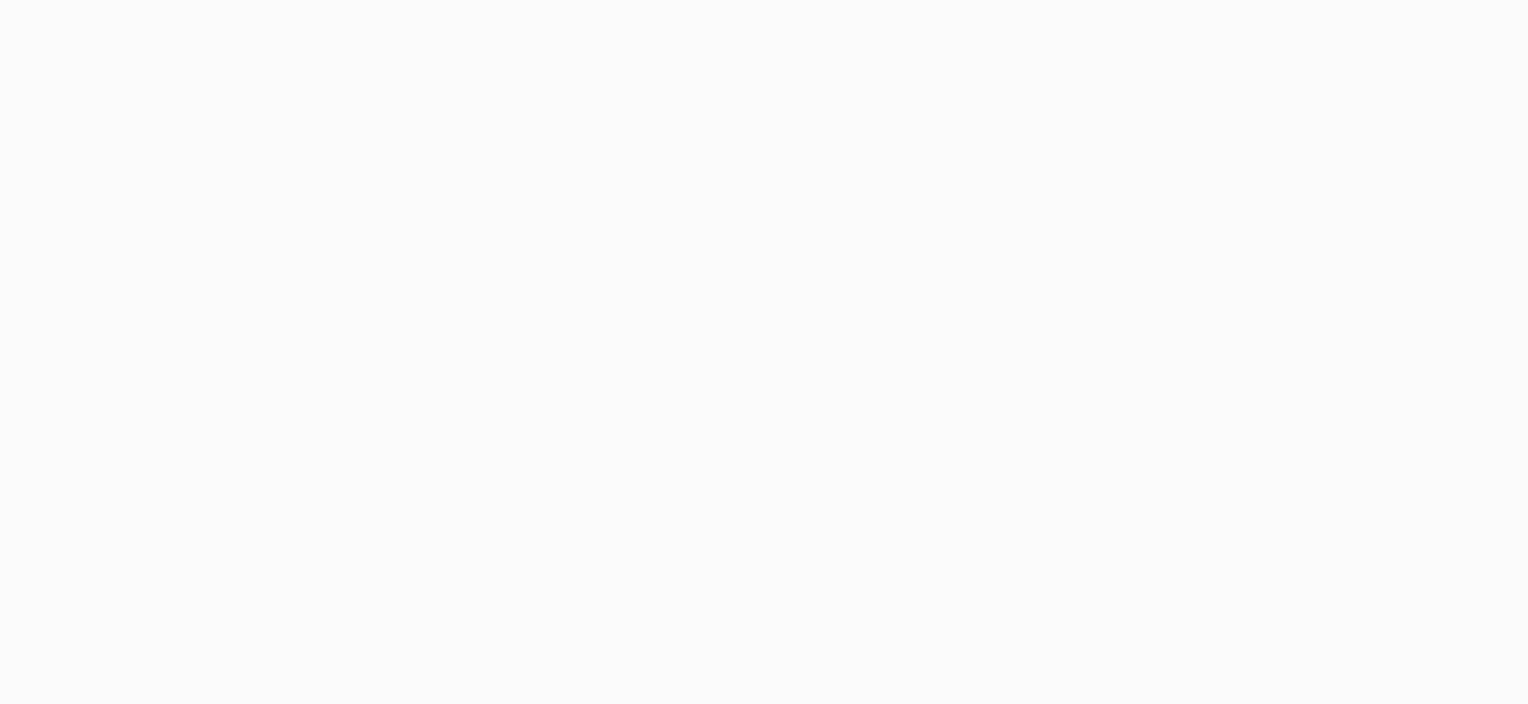scroll, scrollTop: 0, scrollLeft: 0, axis: both 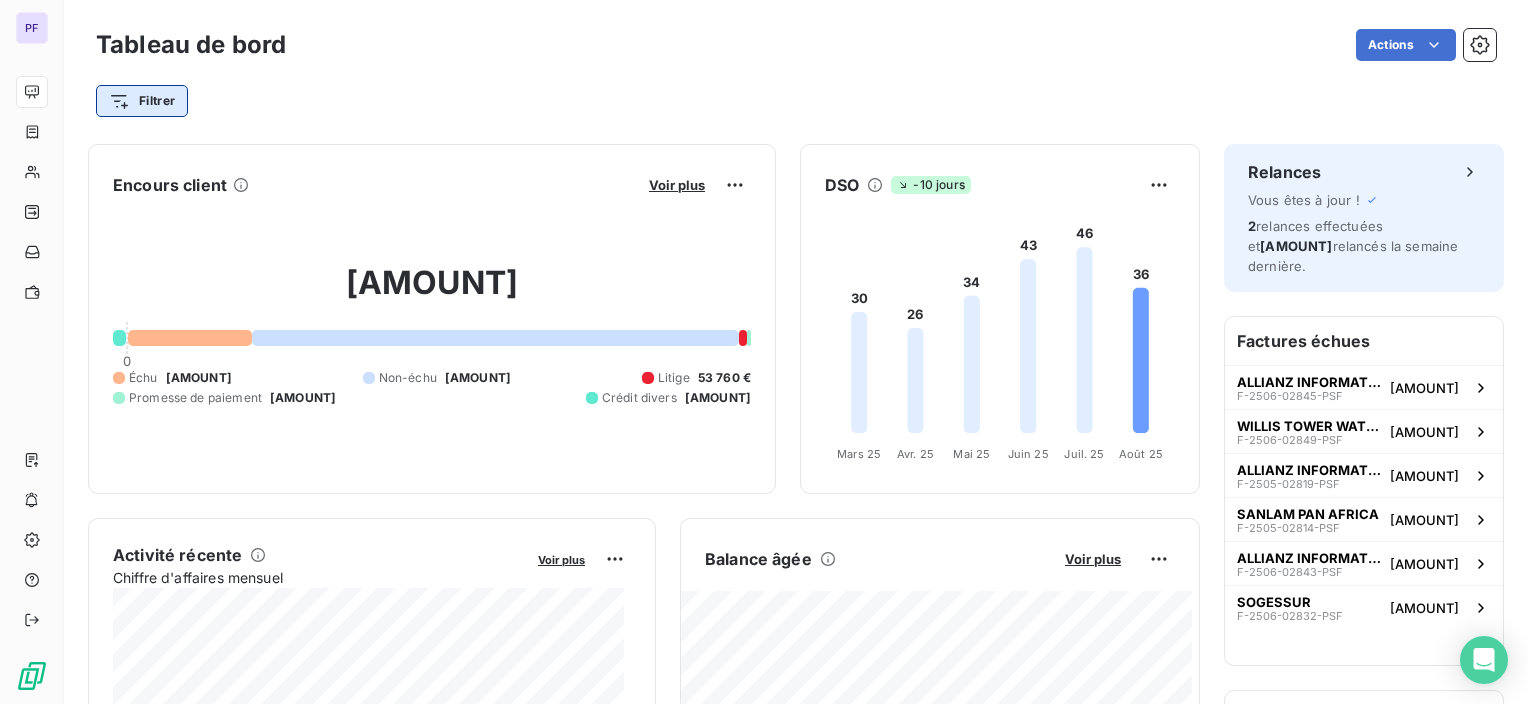 click on "PF Tableau de bord Actions Filtrer Encours client   Voir plus [AMOUNT] 0 Échu [AMOUNT] Non-échu [AMOUNT]   Litige [AMOUNT] Promesse de paiement [AMOUNT] Crédit divers [AMOUNT] DSO -10 jours 30 26 34 43 46 36 Mars 25 Mars 25 Avr. 25 Avr. 25 Mai 25 Mai 25 Juin 25 Juin 25 Juil. 25 Juil. 25 Août 25 Août 25 Activité récente Chiffre d'affaires mensuel Voir plus Balance âgée Voir plus
[AMOUNT]
Non-échu
[AMOUNT]
Promesse de paiement
[AMOUNT]
2" at bounding box center [764, 352] 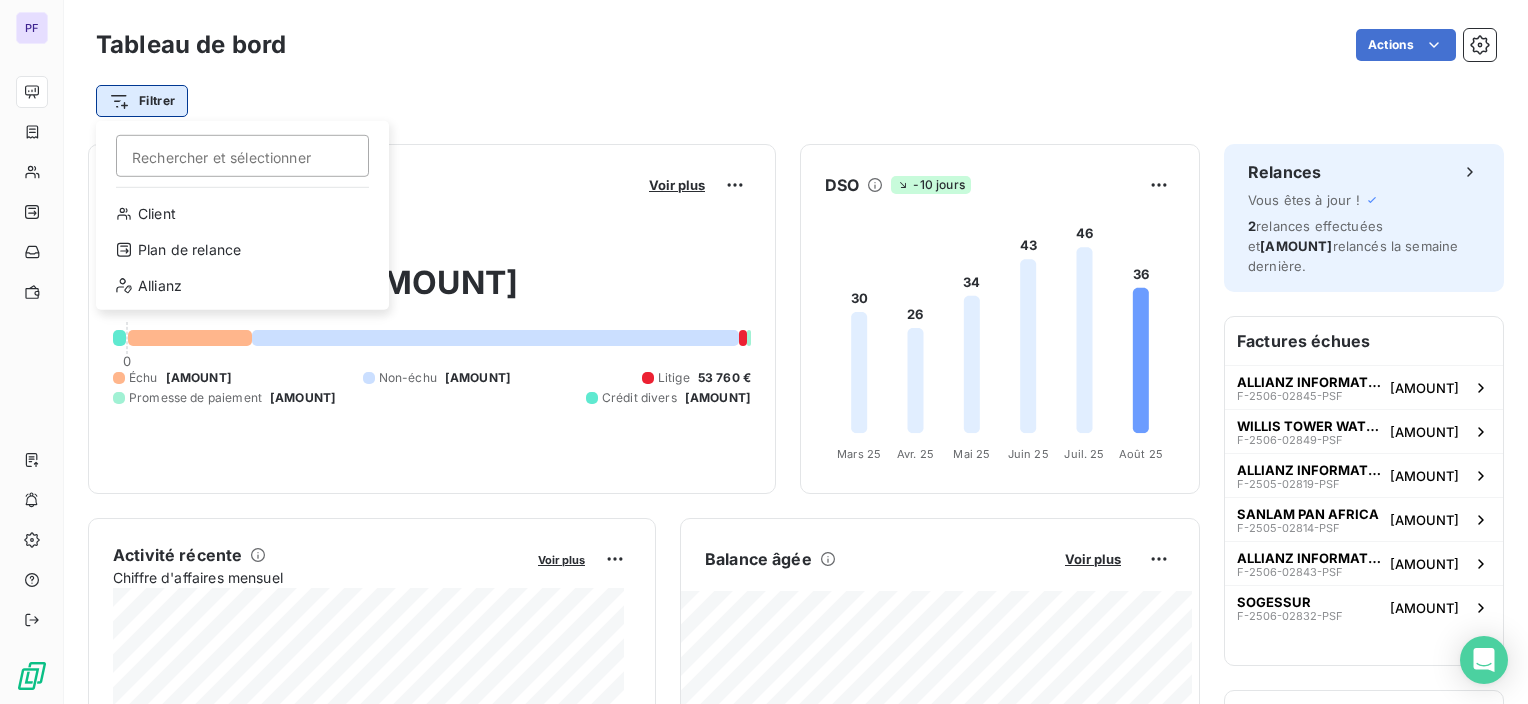 click on "PF Tableau de bord Actions Filtrer Rechercher et sélectionner Client Plan de relance Allianz Encours client   Voir plus [AMOUNT] 0 Échu [AMOUNT] Non-échu [AMOUNT]   Litige [AMOUNT] Promesse de paiement [AMOUNT] Crédit divers [AMOUNT] DSO -10 jours 30 26 34 43 46 36 Mars 25 Mars 25 Avr. 25 Avr. 25 Mai 25 Mai 25 Juin 25 Juin 25 Juil. 25 Juil. 25 Août 25 Août 25 Activité récente Chiffre d'affaires mensuel Voir plus Balance âgée Voir plus
[AMOUNT]
Non-échu
[AMOUNT]
Promesse de paiement" at bounding box center [764, 352] 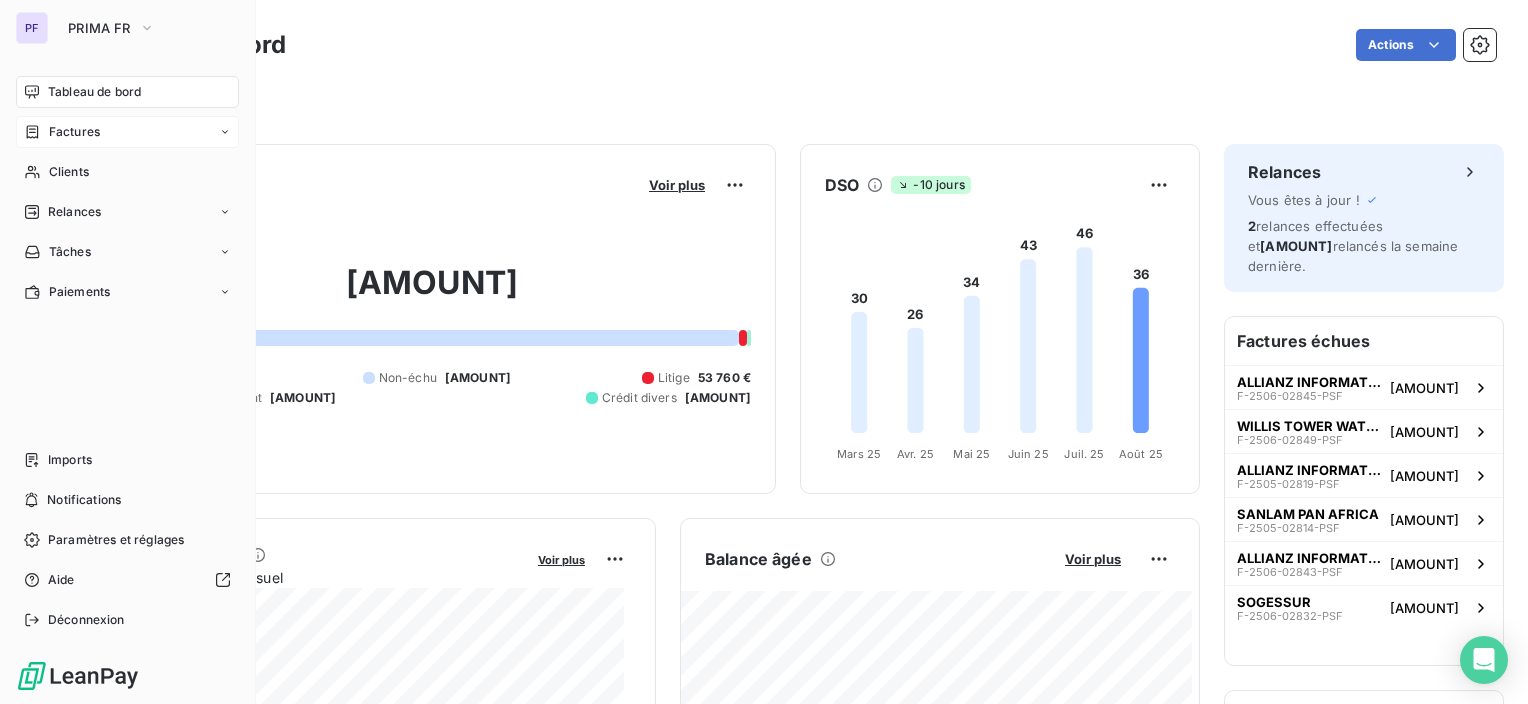click on "Factures" at bounding box center (74, 132) 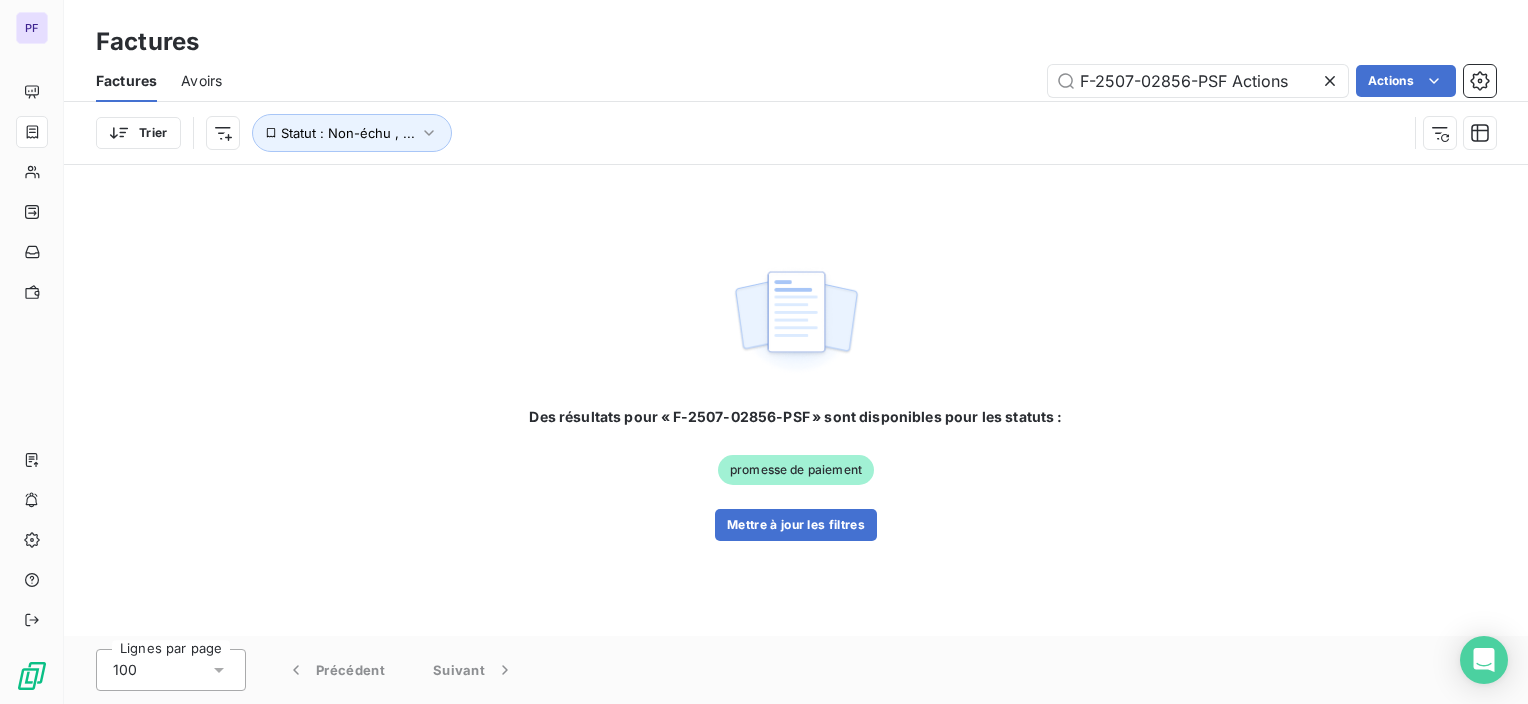 drag, startPoint x: 1236, startPoint y: 88, endPoint x: 799, endPoint y: 69, distance: 437.41284 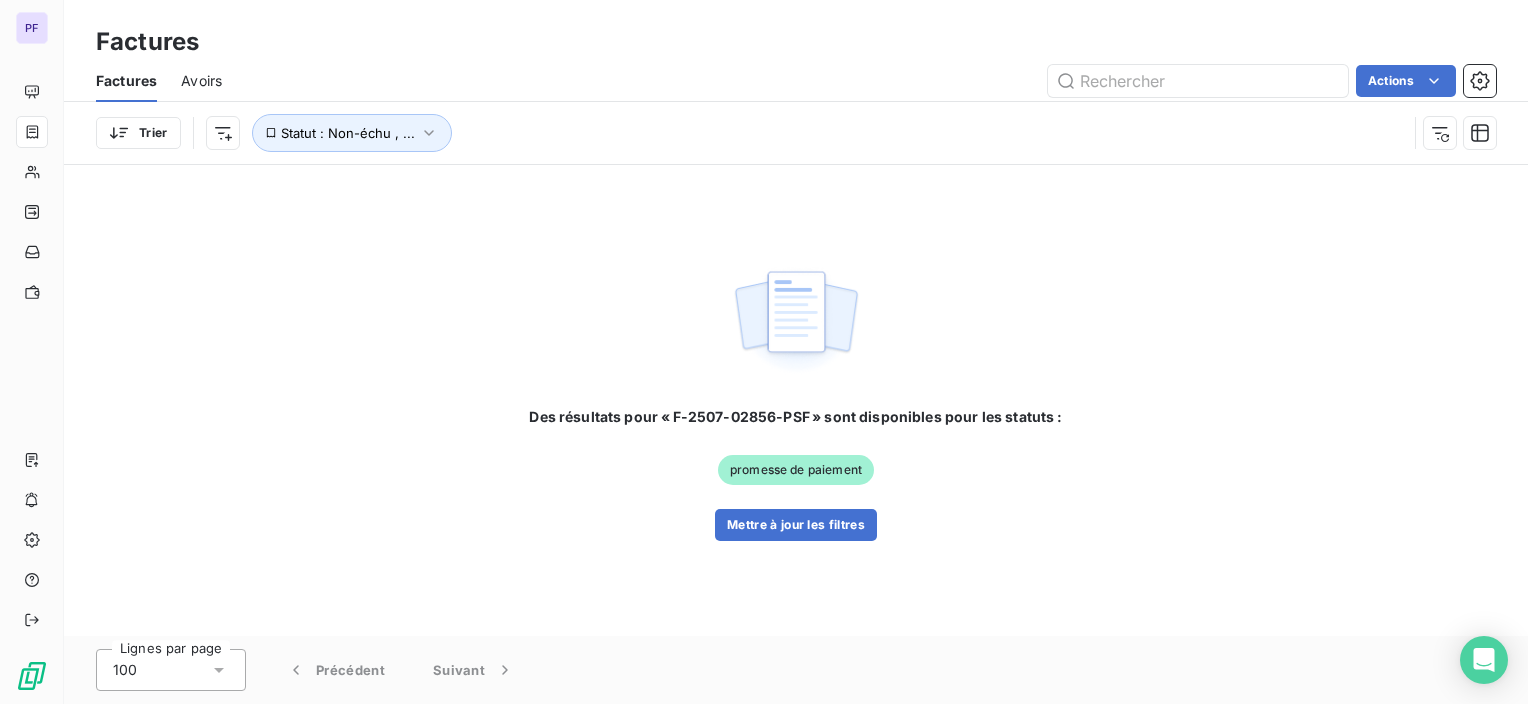 type 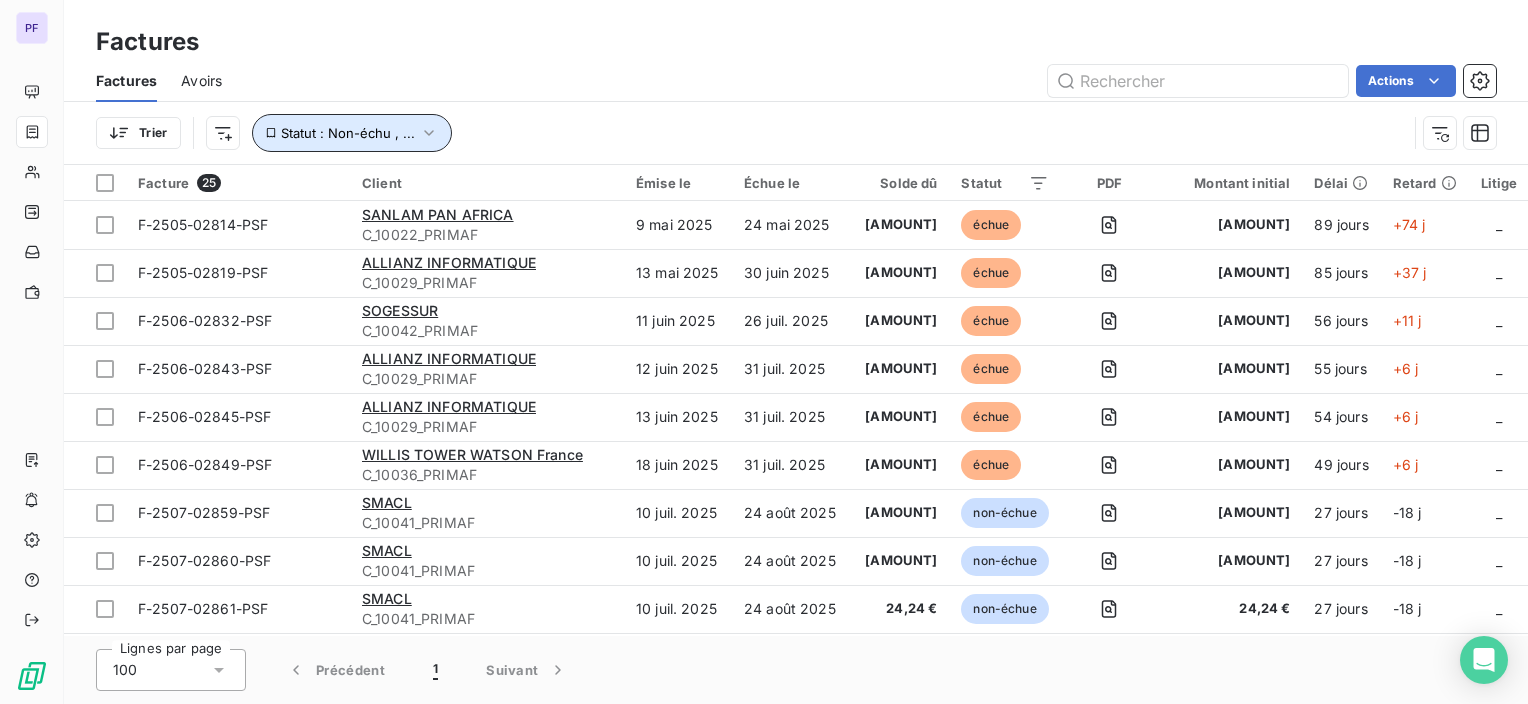 click on "Statut  : Non-échu , ..." at bounding box center [352, 133] 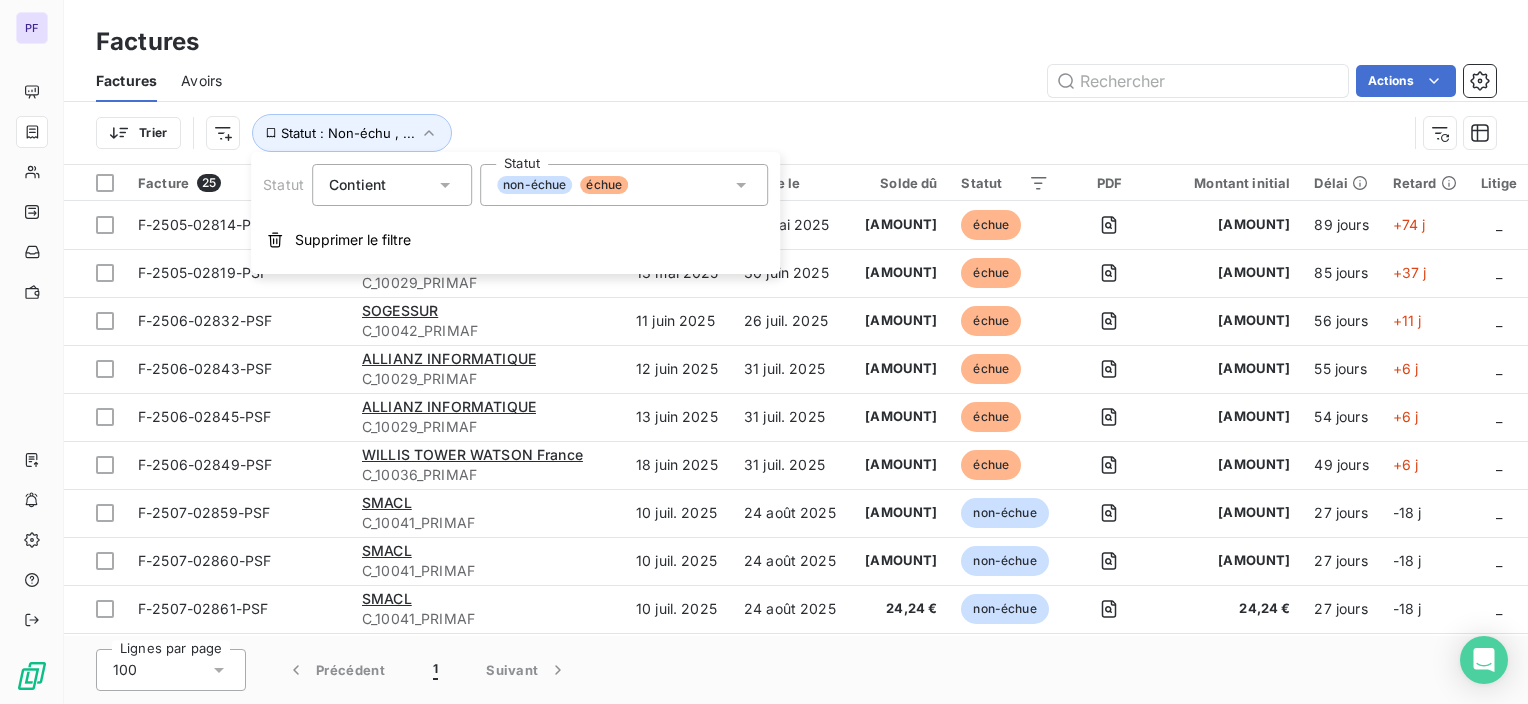 click on "non-échue échue" at bounding box center (624, 185) 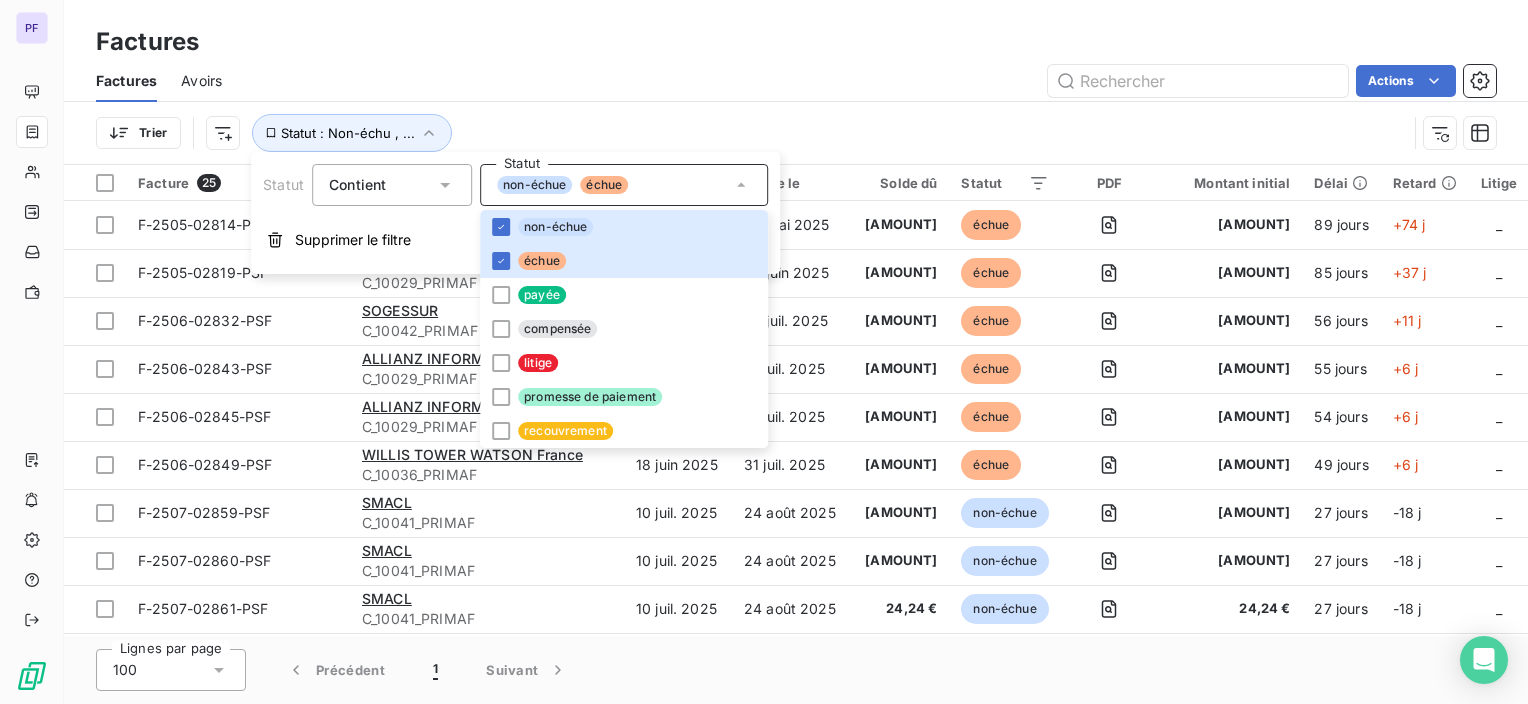 click on "Trier Statut  : Non-échu , ..." at bounding box center (751, 133) 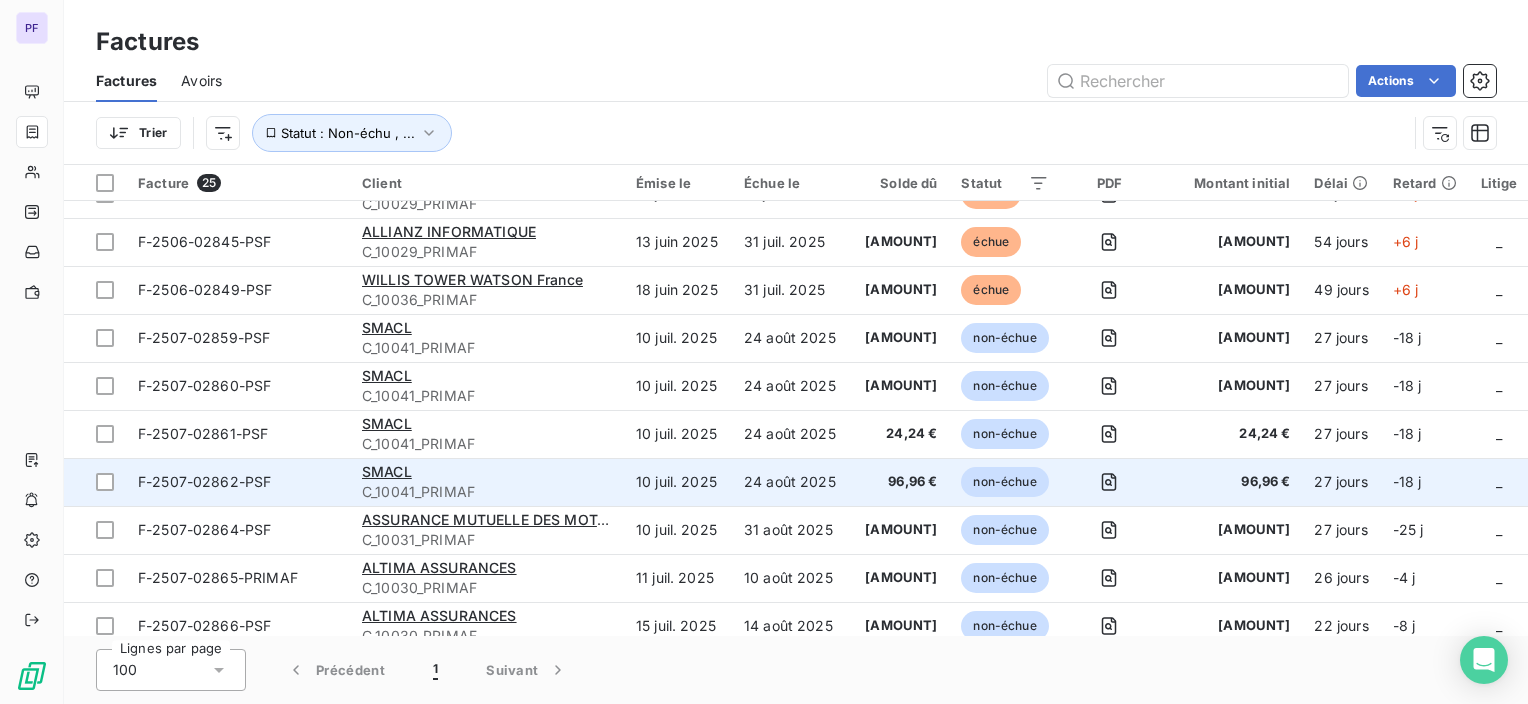 scroll, scrollTop: 173, scrollLeft: 0, axis: vertical 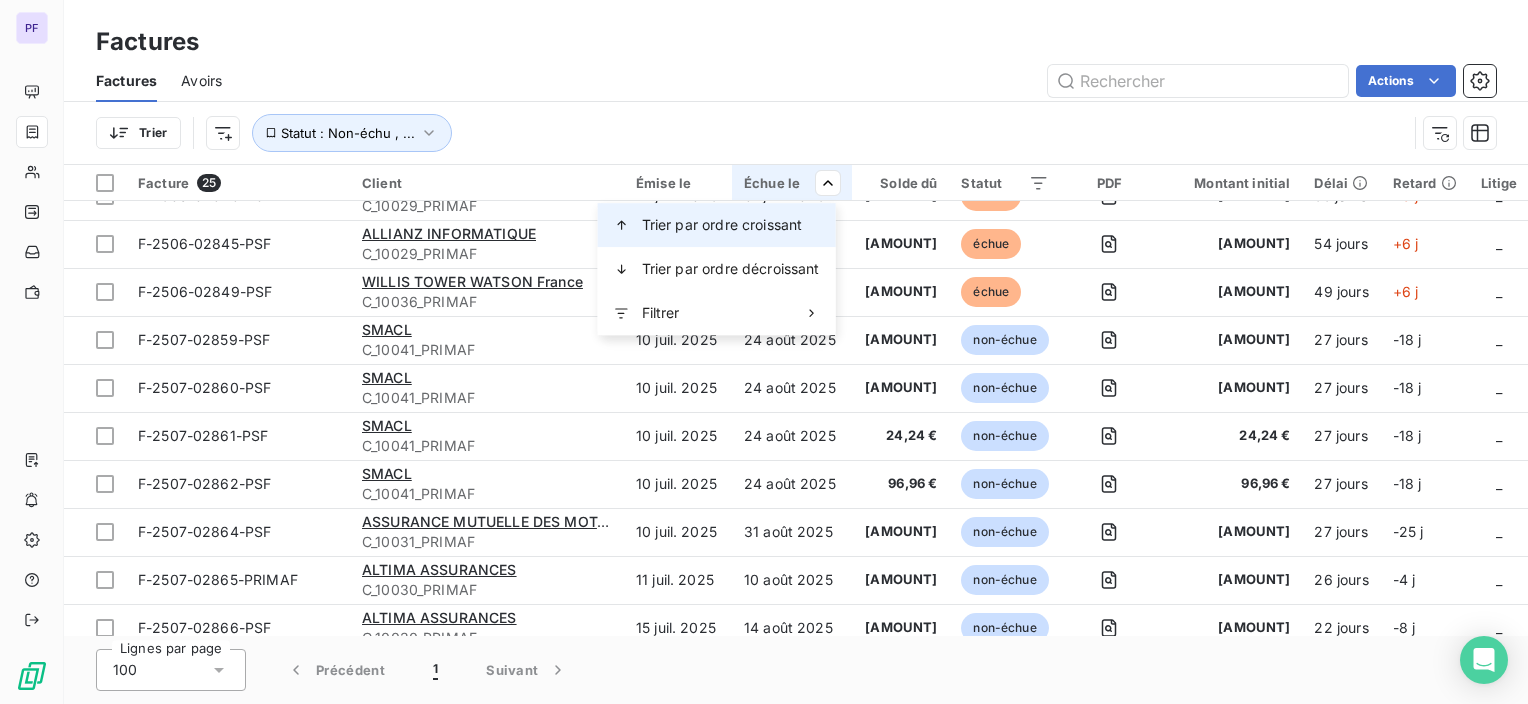 click on "Trier par ordre croissant" at bounding box center (722, 225) 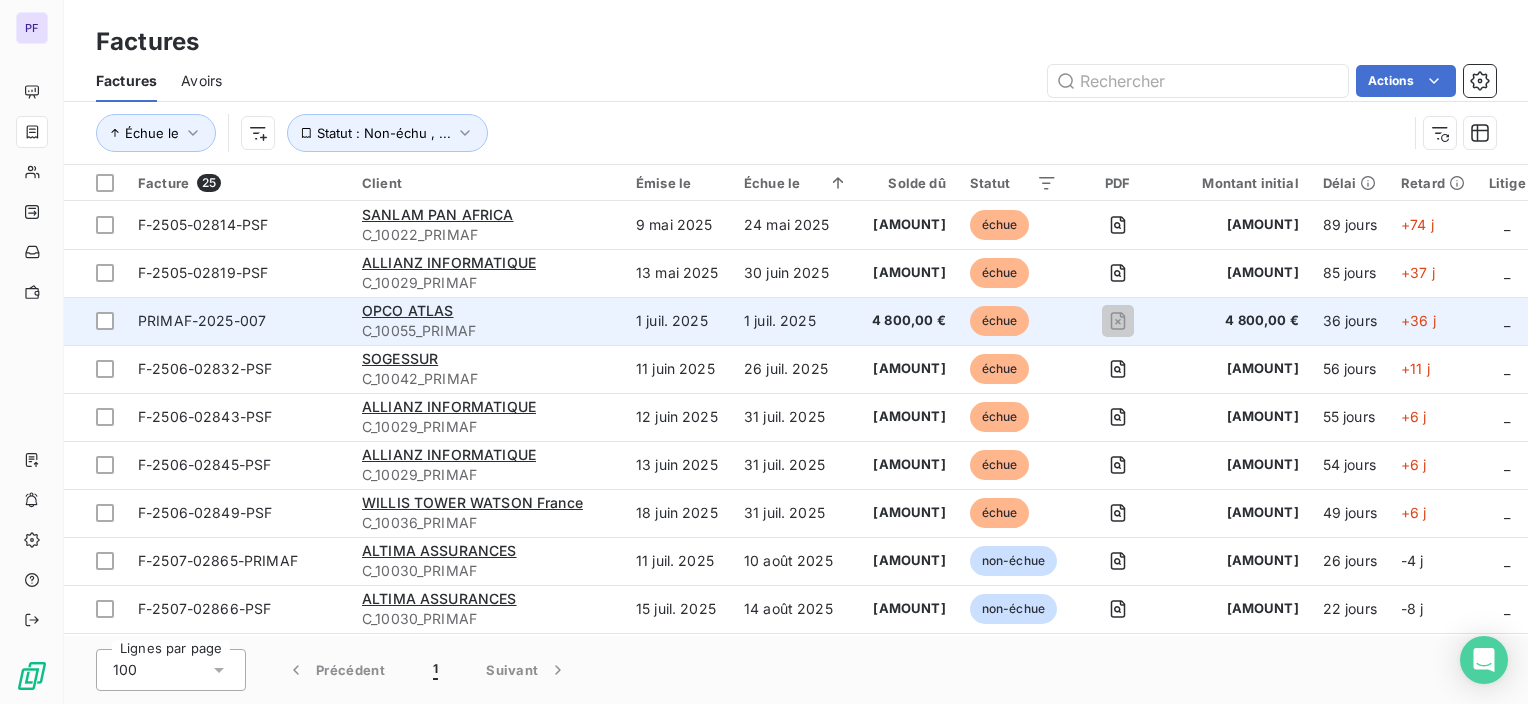 scroll, scrollTop: 100, scrollLeft: 0, axis: vertical 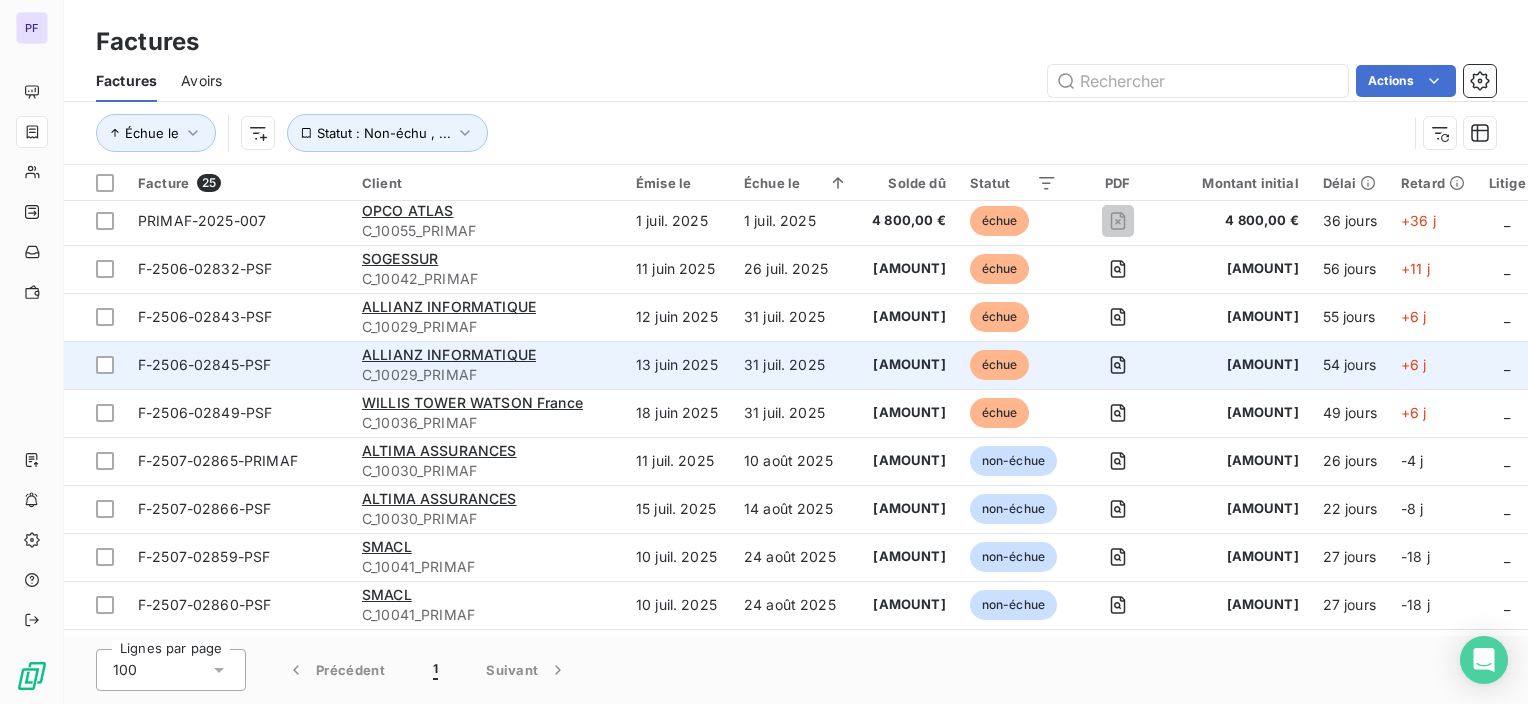 click on "31 juil. 2025" at bounding box center (796, 365) 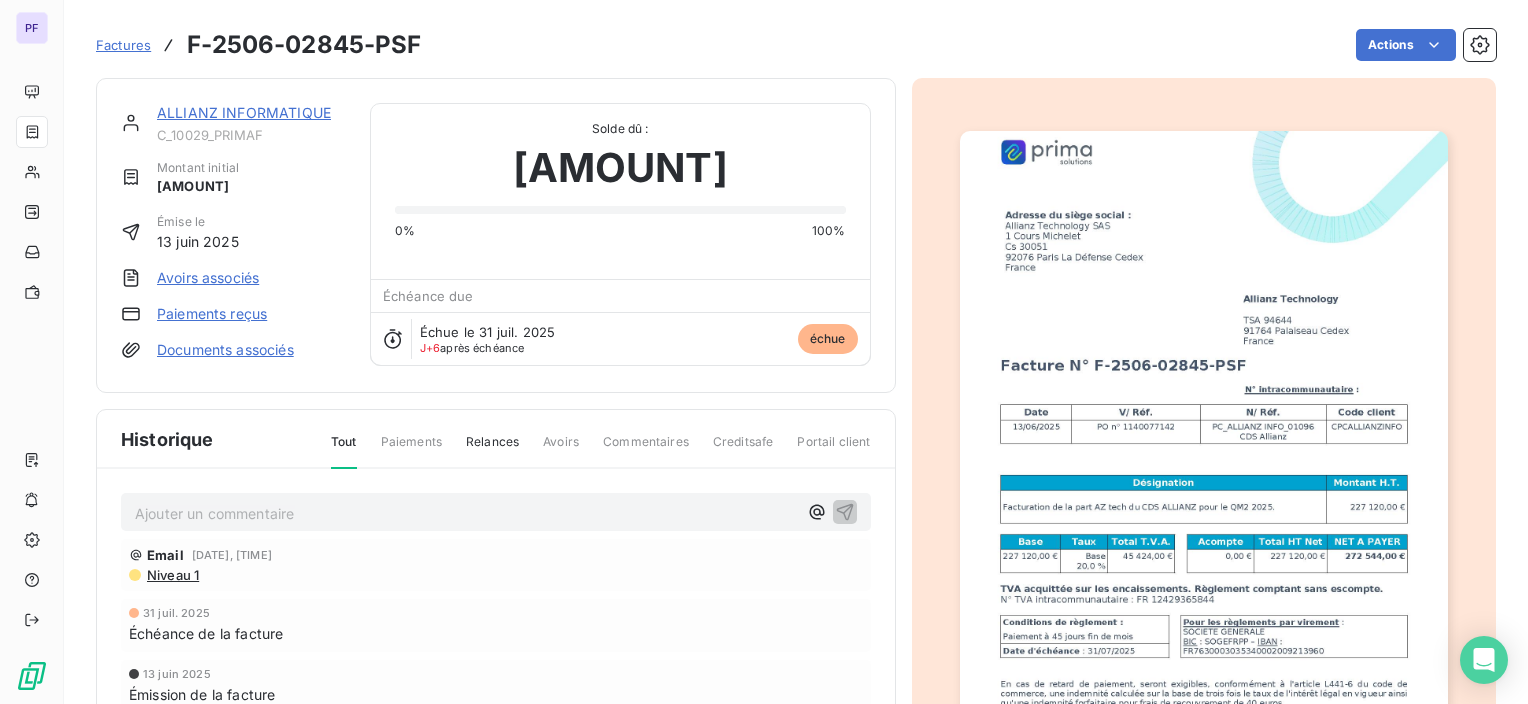 click on "ALLIANZ INFORMATIQUE" at bounding box center [244, 112] 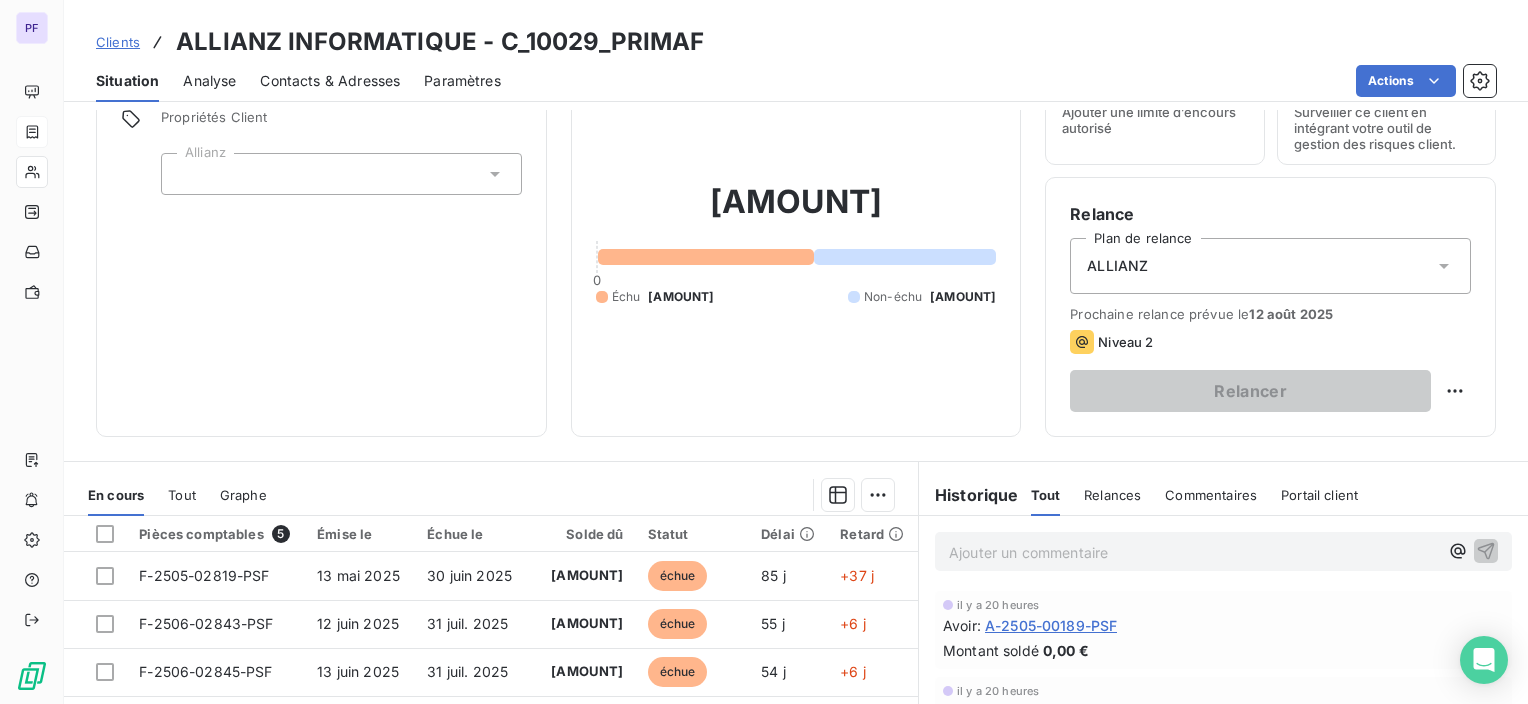 scroll, scrollTop: 200, scrollLeft: 0, axis: vertical 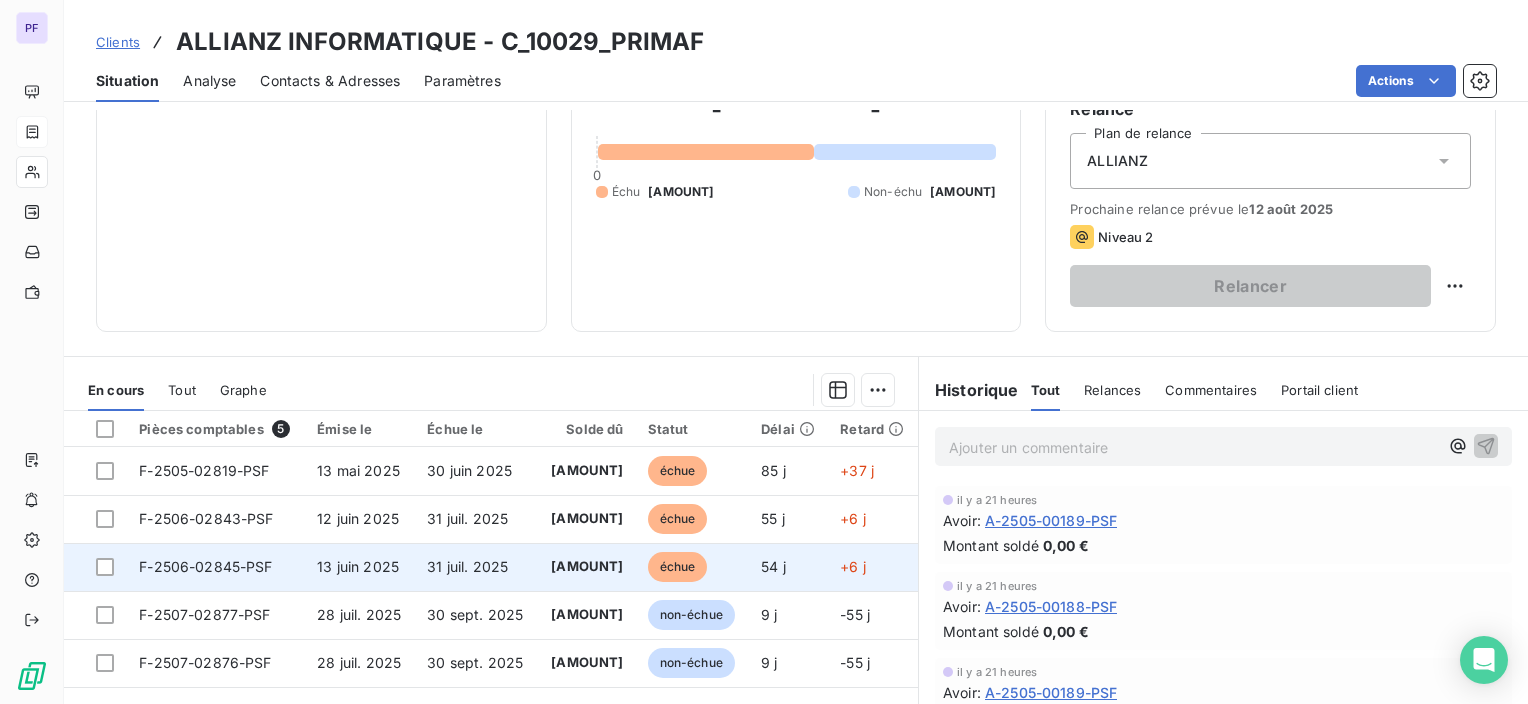 click on "31 juil. 2025" at bounding box center [467, 566] 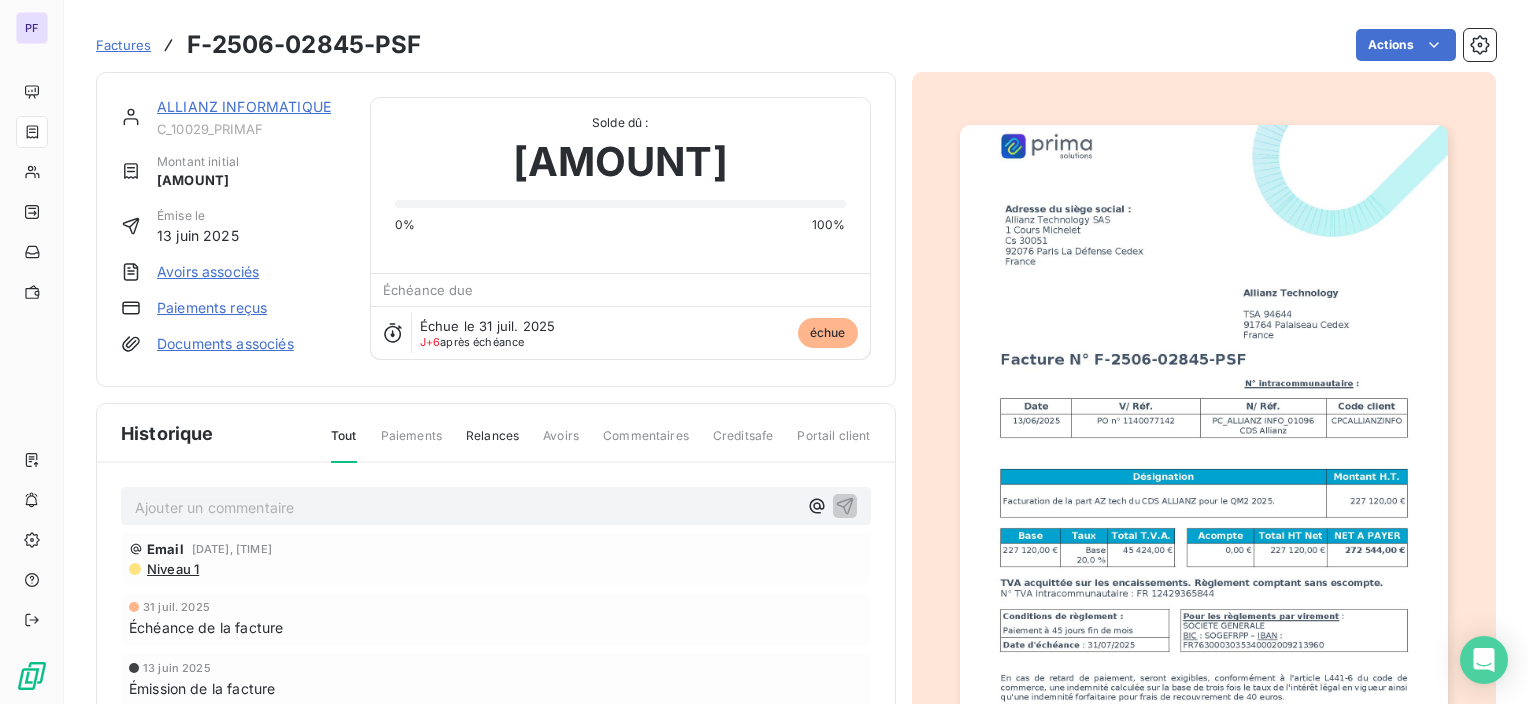 scroll, scrollTop: 0, scrollLeft: 0, axis: both 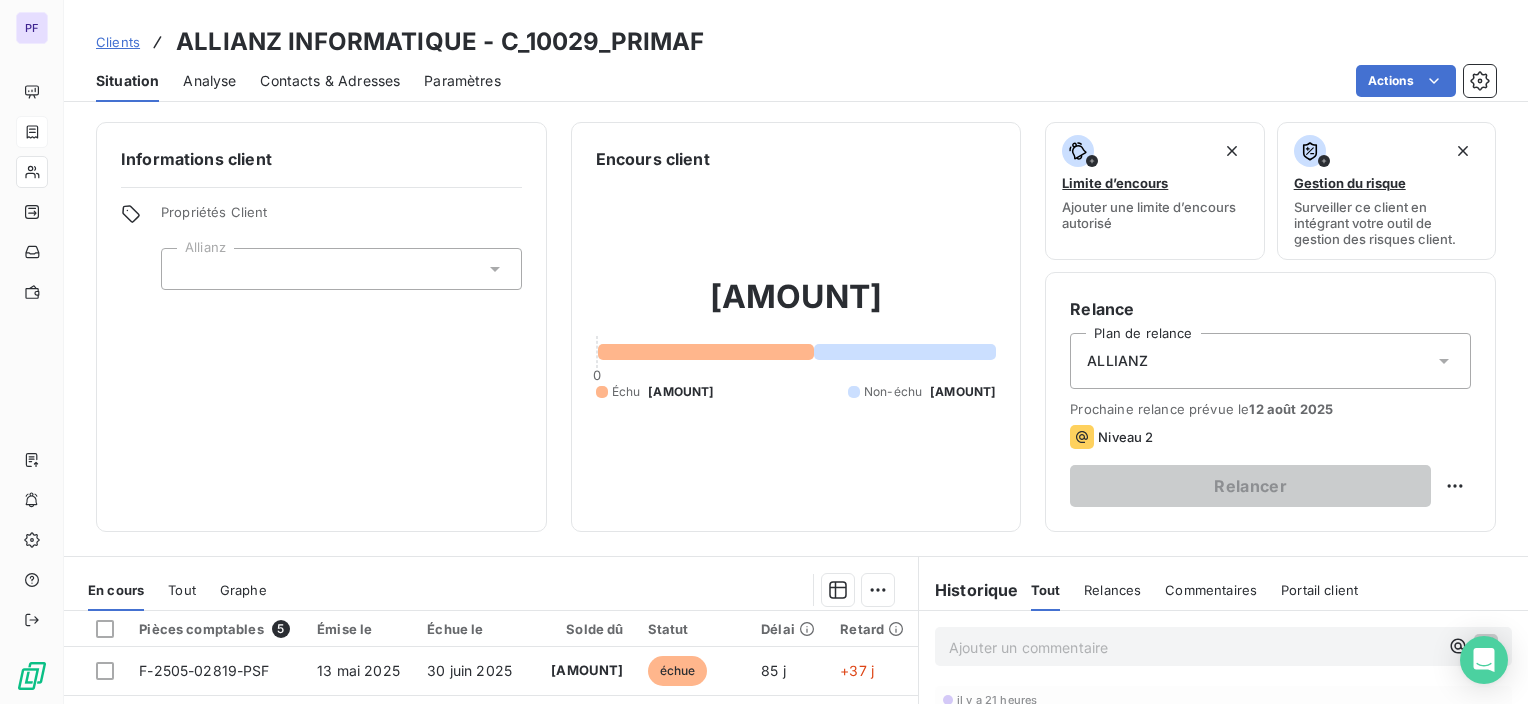 click on "Clients ALLIANZ INFORMATIQUE - C_10029_PRIMAF" at bounding box center [796, 42] 